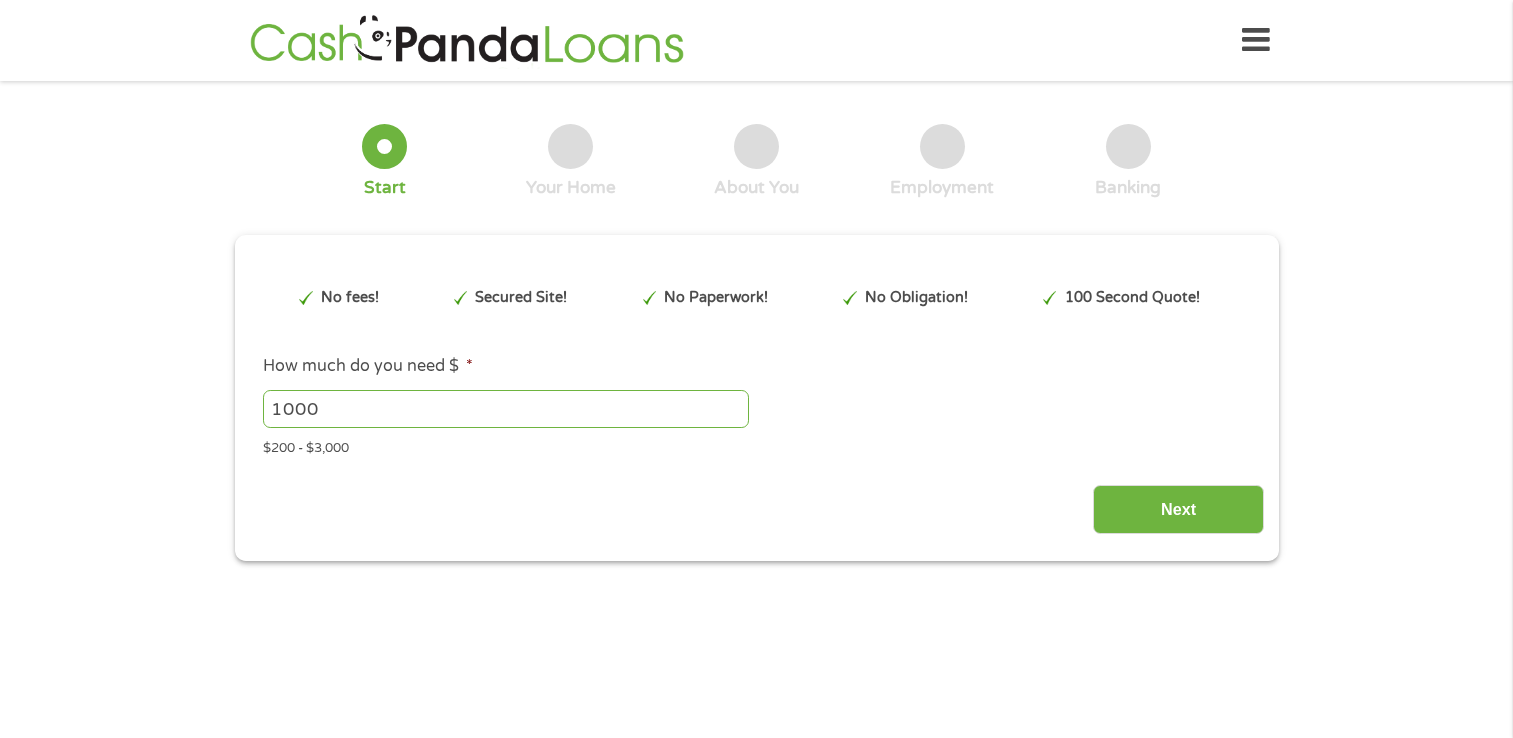 scroll, scrollTop: 0, scrollLeft: 0, axis: both 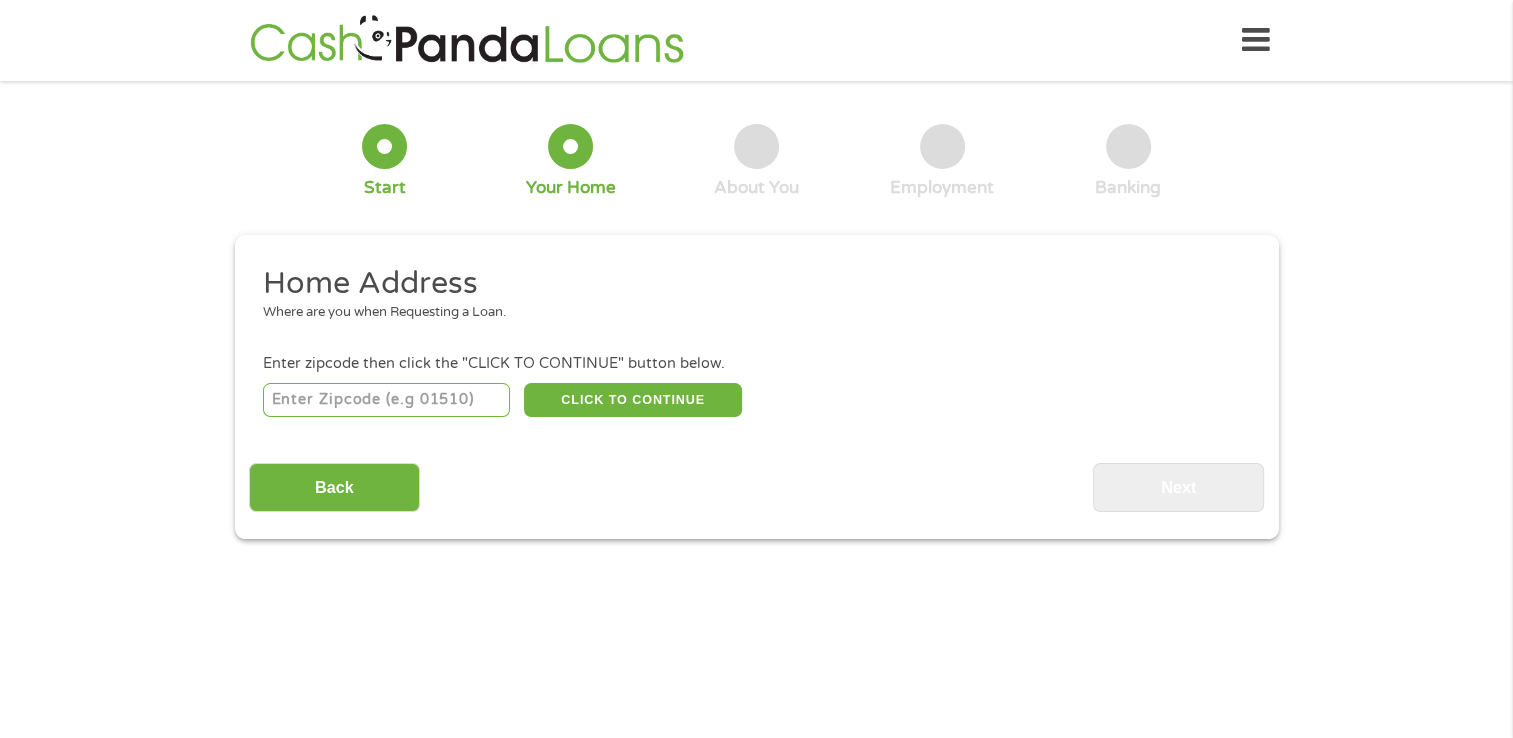 click at bounding box center (386, 400) 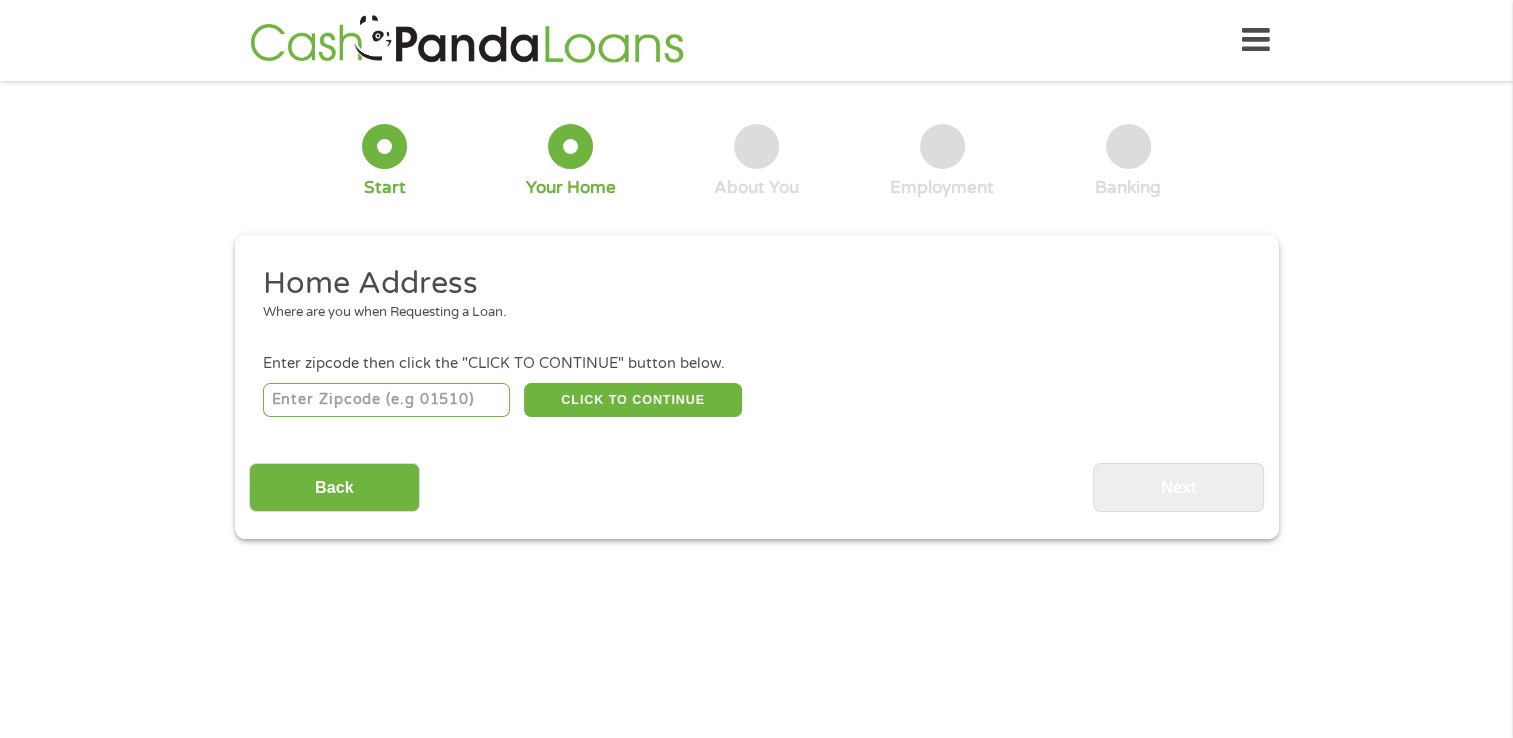 type on "[NUMBER]" 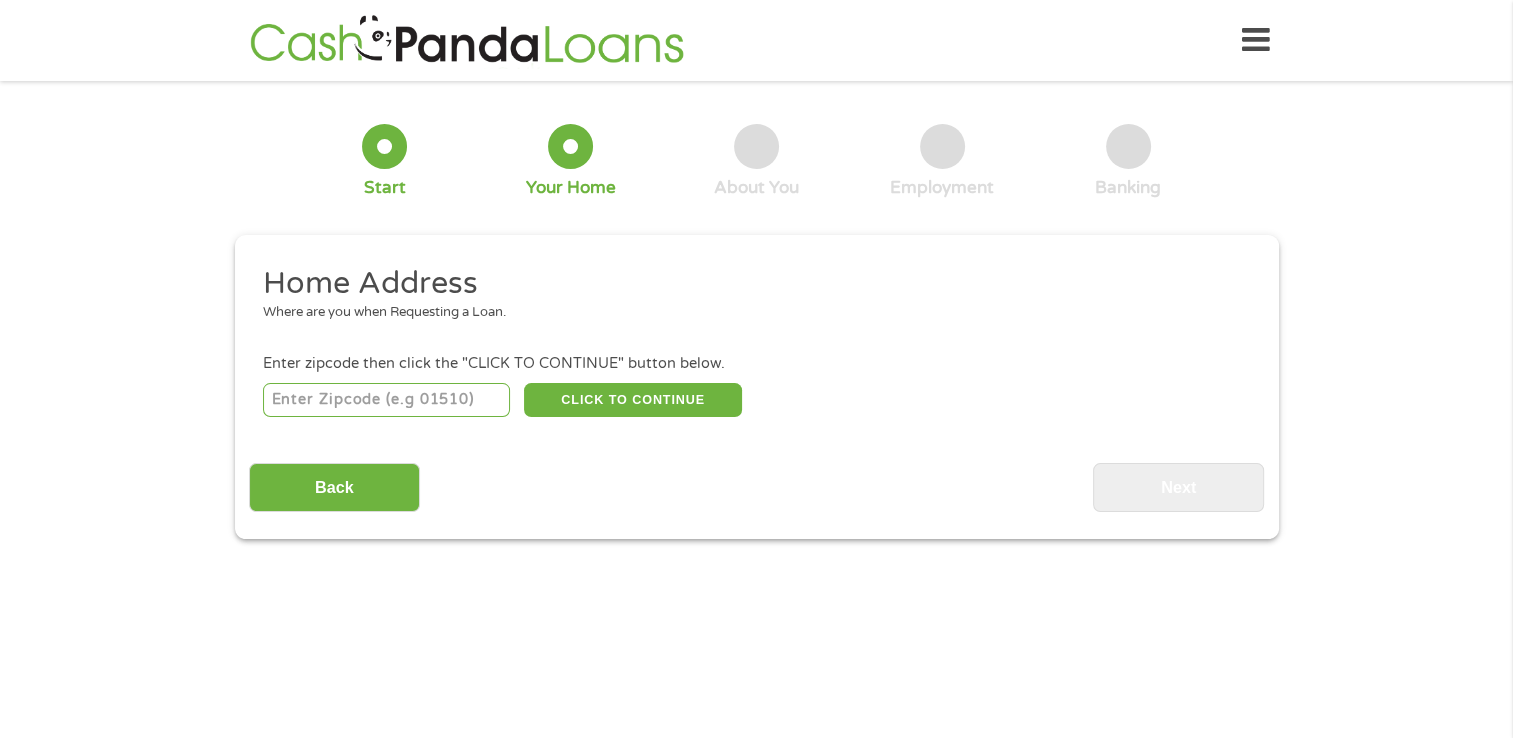 select on "California" 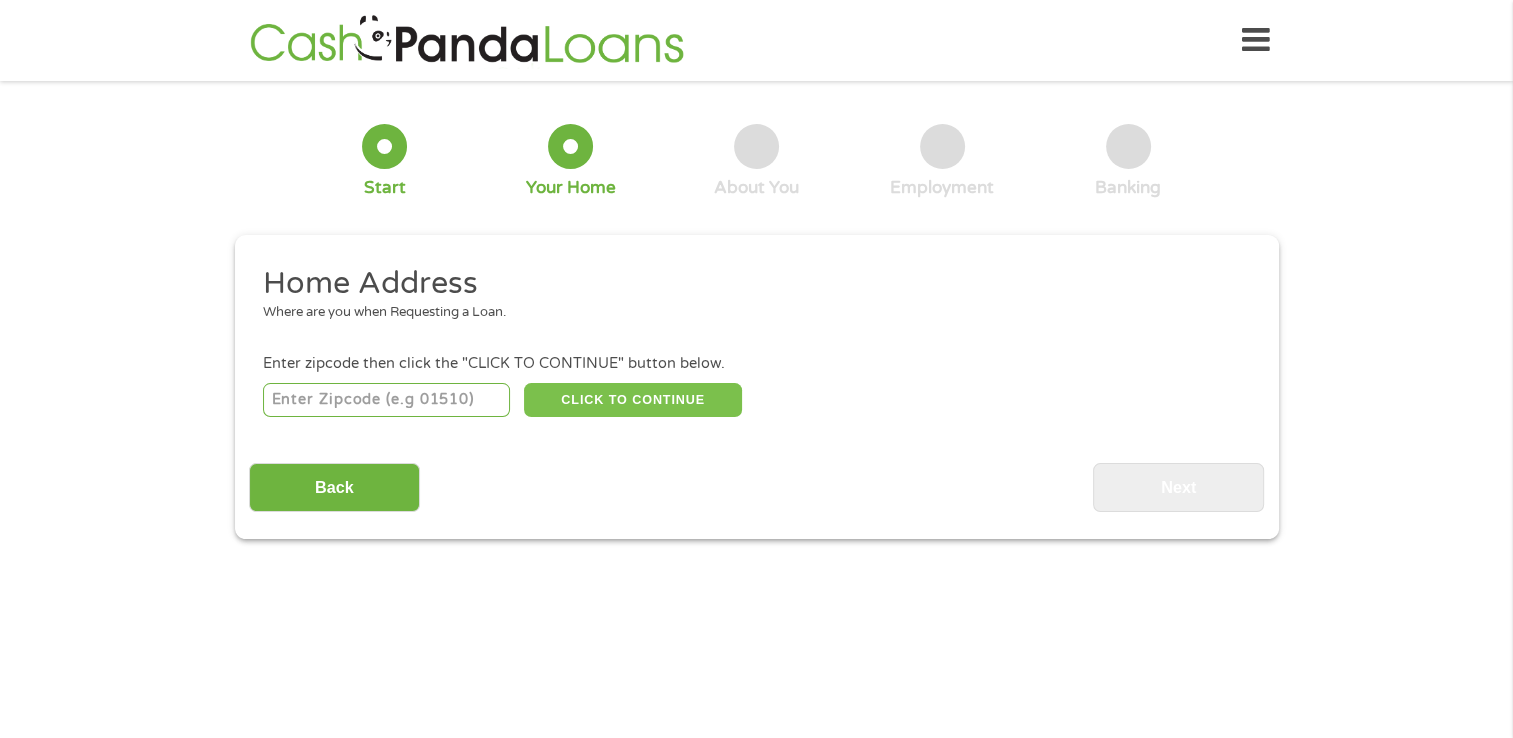 type on "[NUMBER]" 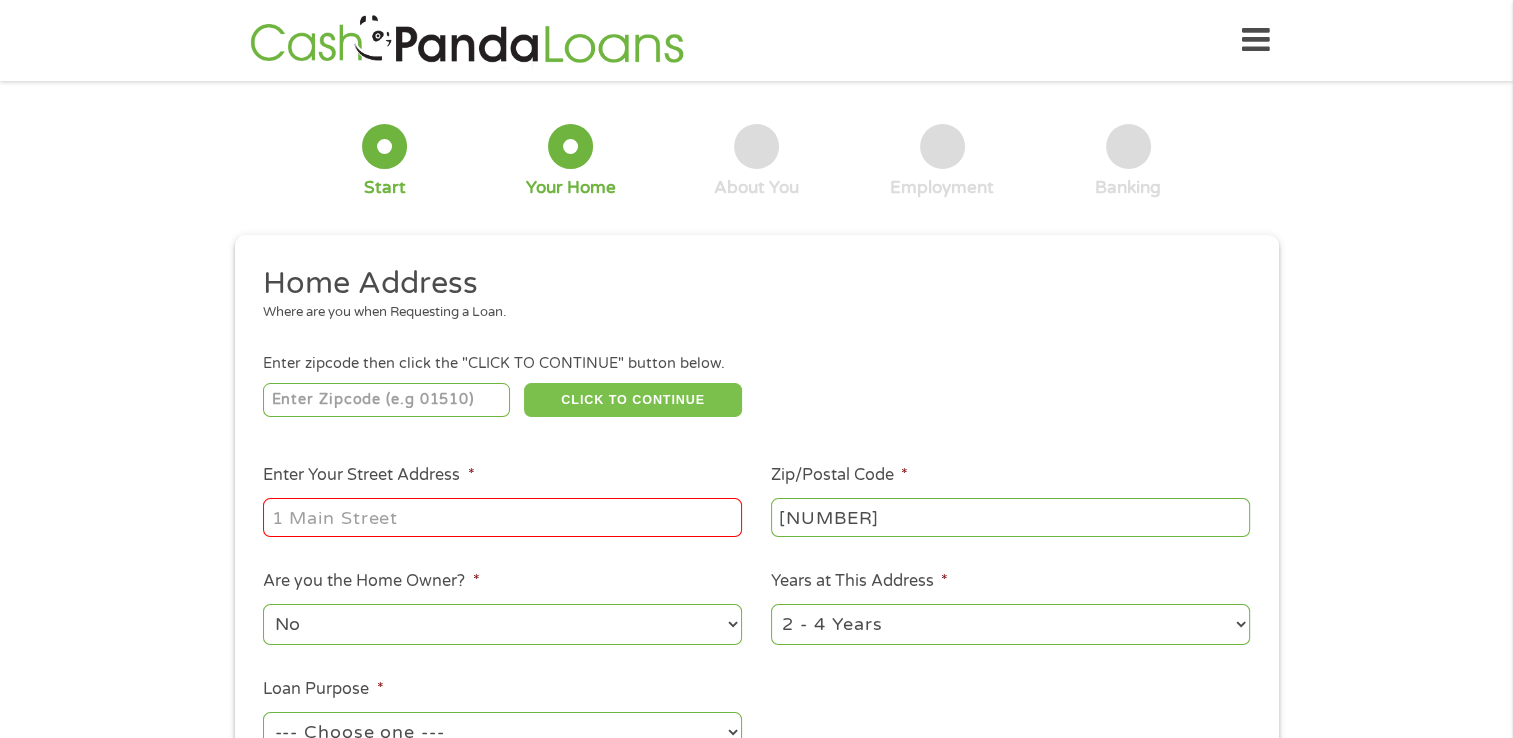 type 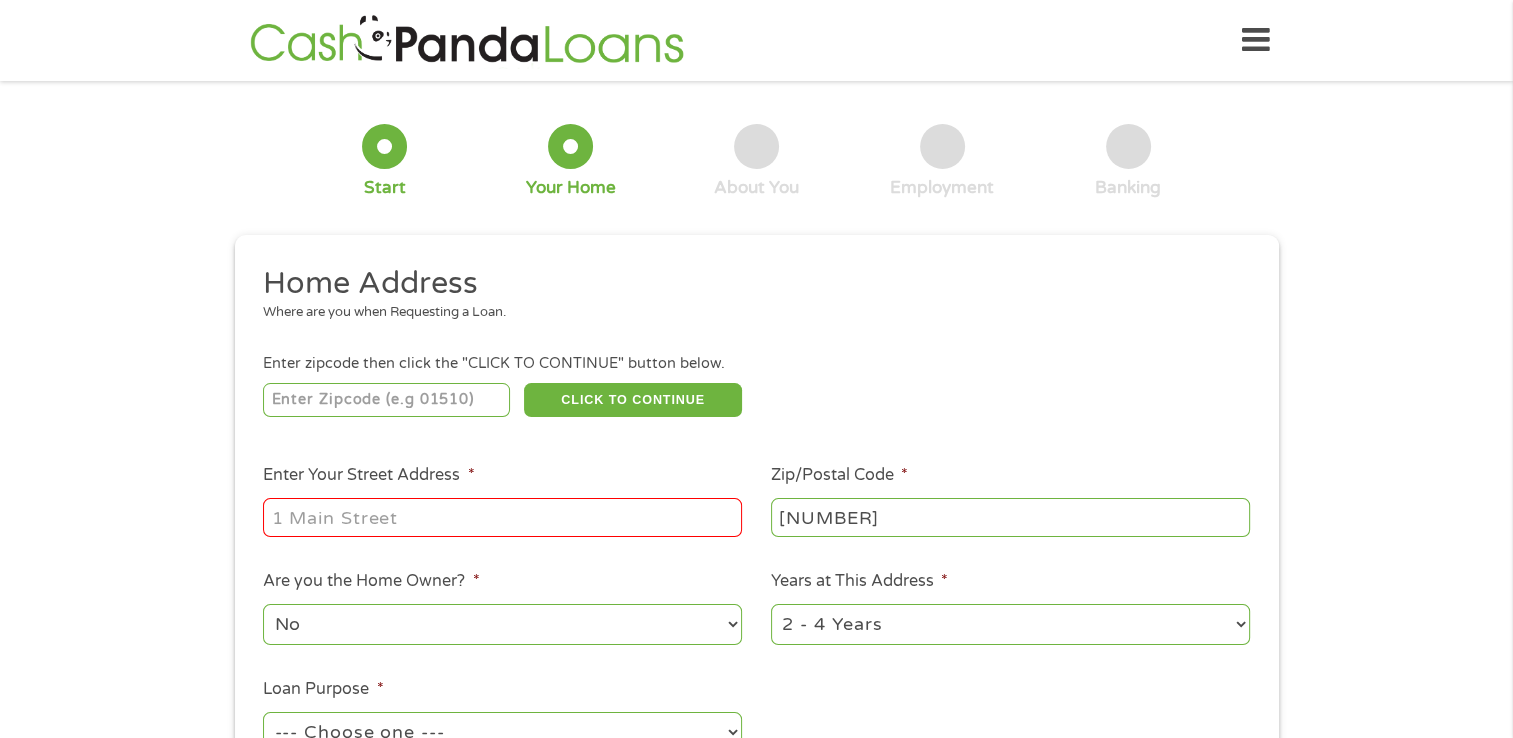 click on "Enter Your Street Address *" at bounding box center (502, 517) 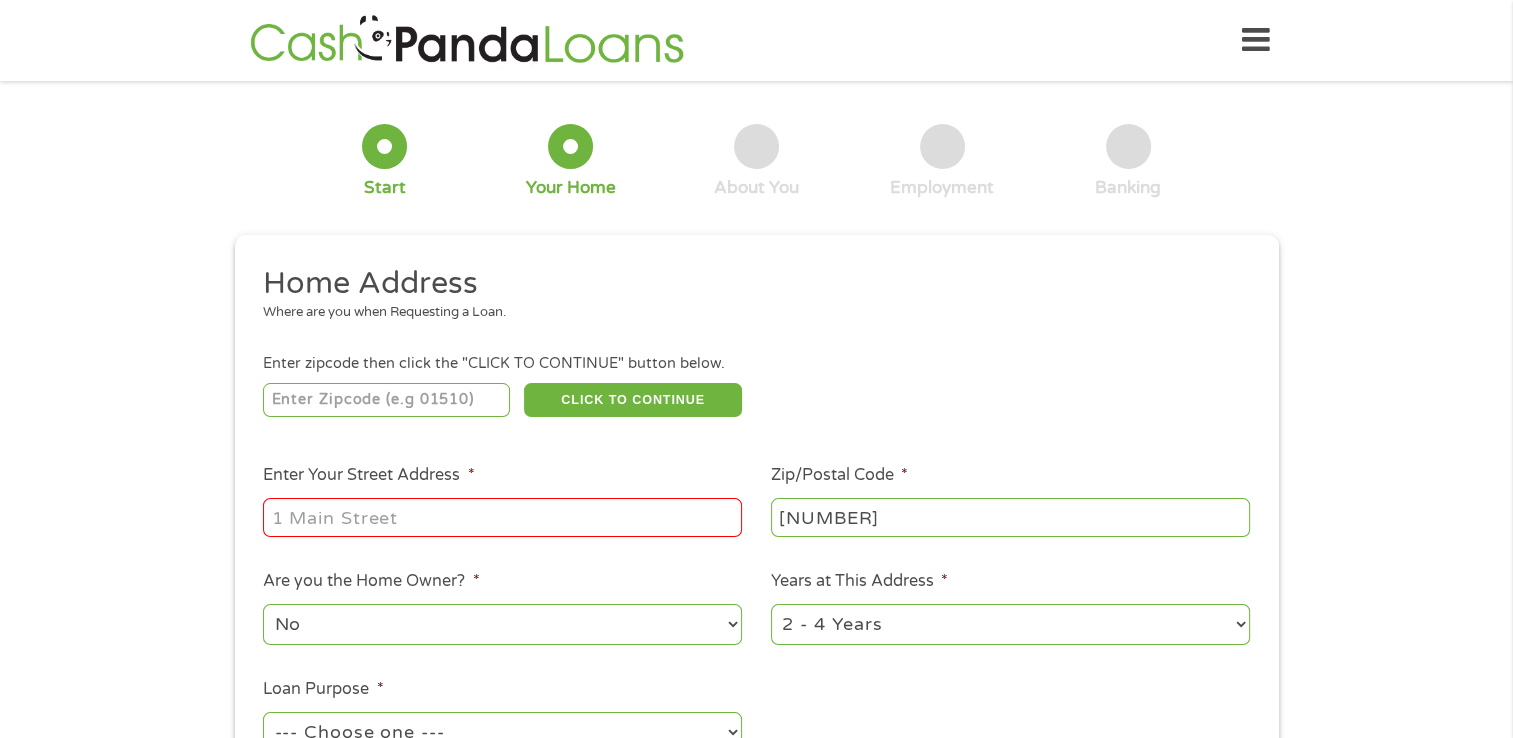 type on "[NUMBER] [STREET]" 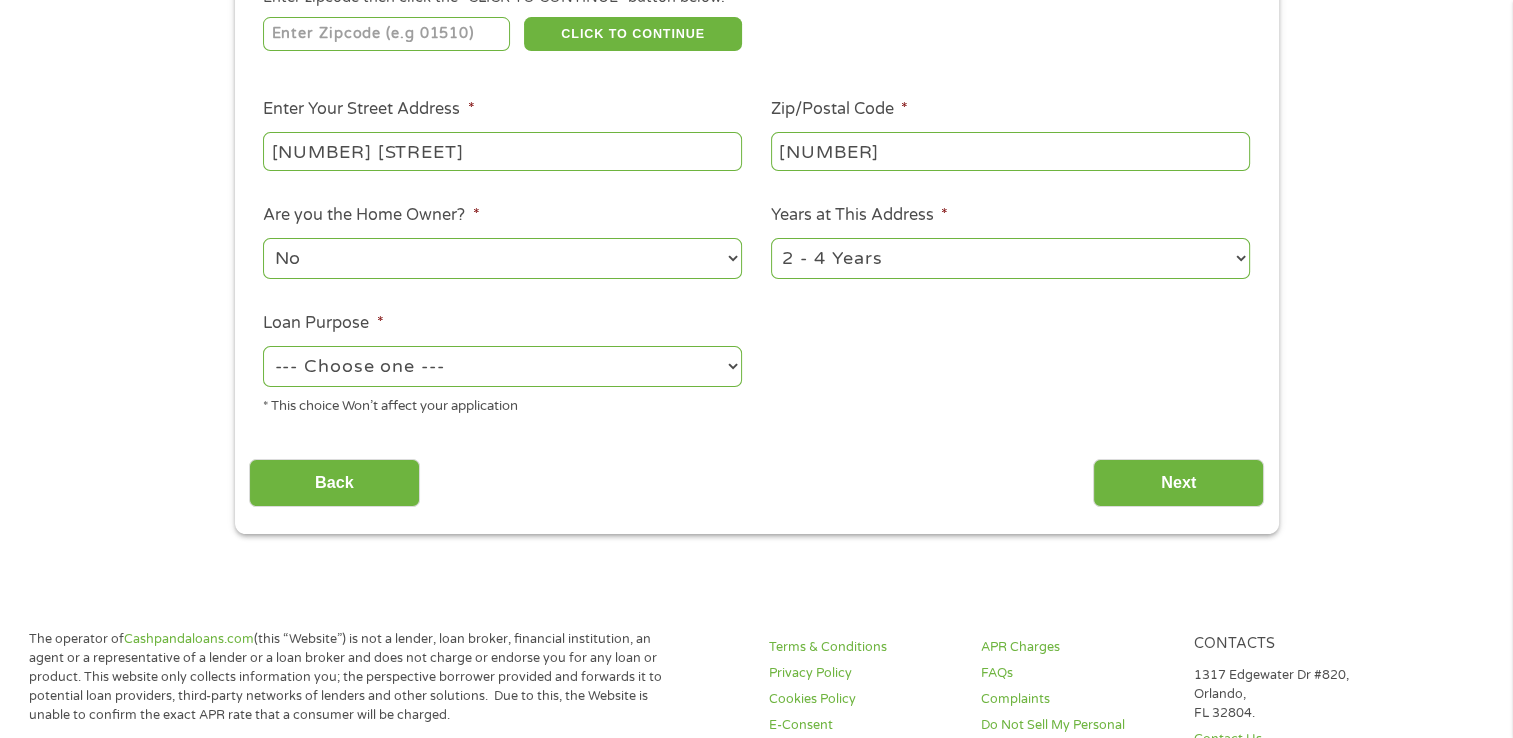 scroll, scrollTop: 367, scrollLeft: 0, axis: vertical 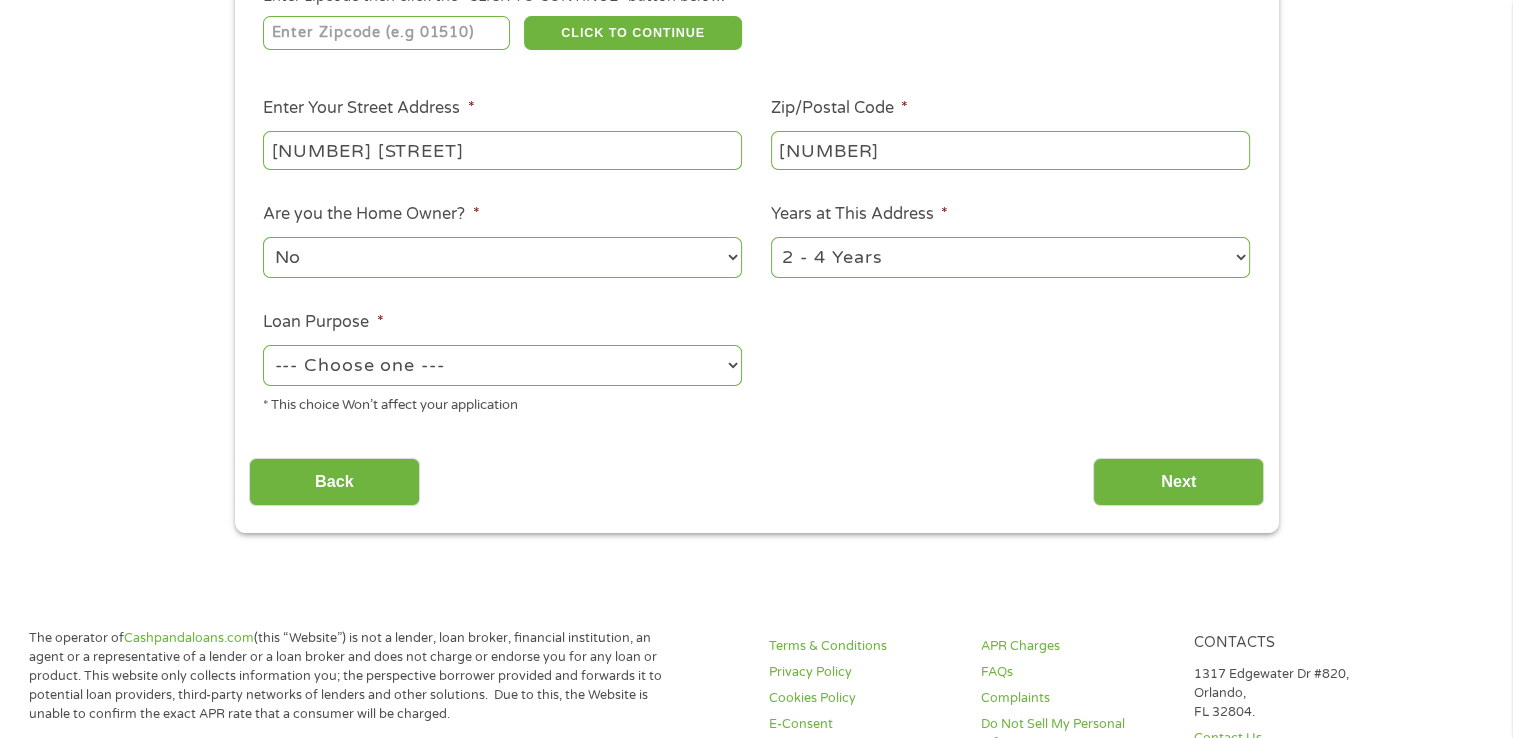 click on "--- Choose one --- Pay Bills Debt Consolidation Home Improvement Major Purchase Car Loan Short Term Cash Medical Expenses Other" at bounding box center [502, 365] 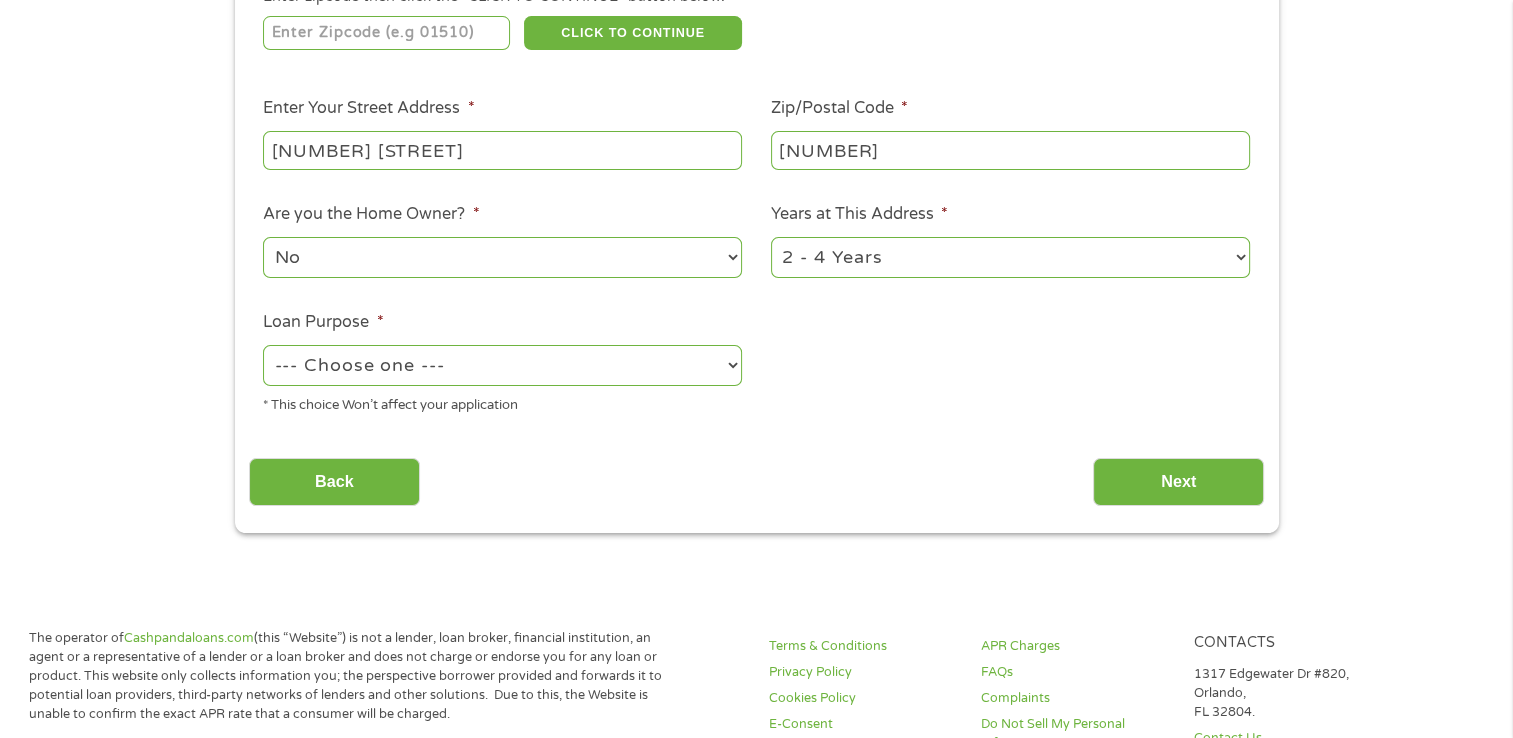 select on "debtconsolidation" 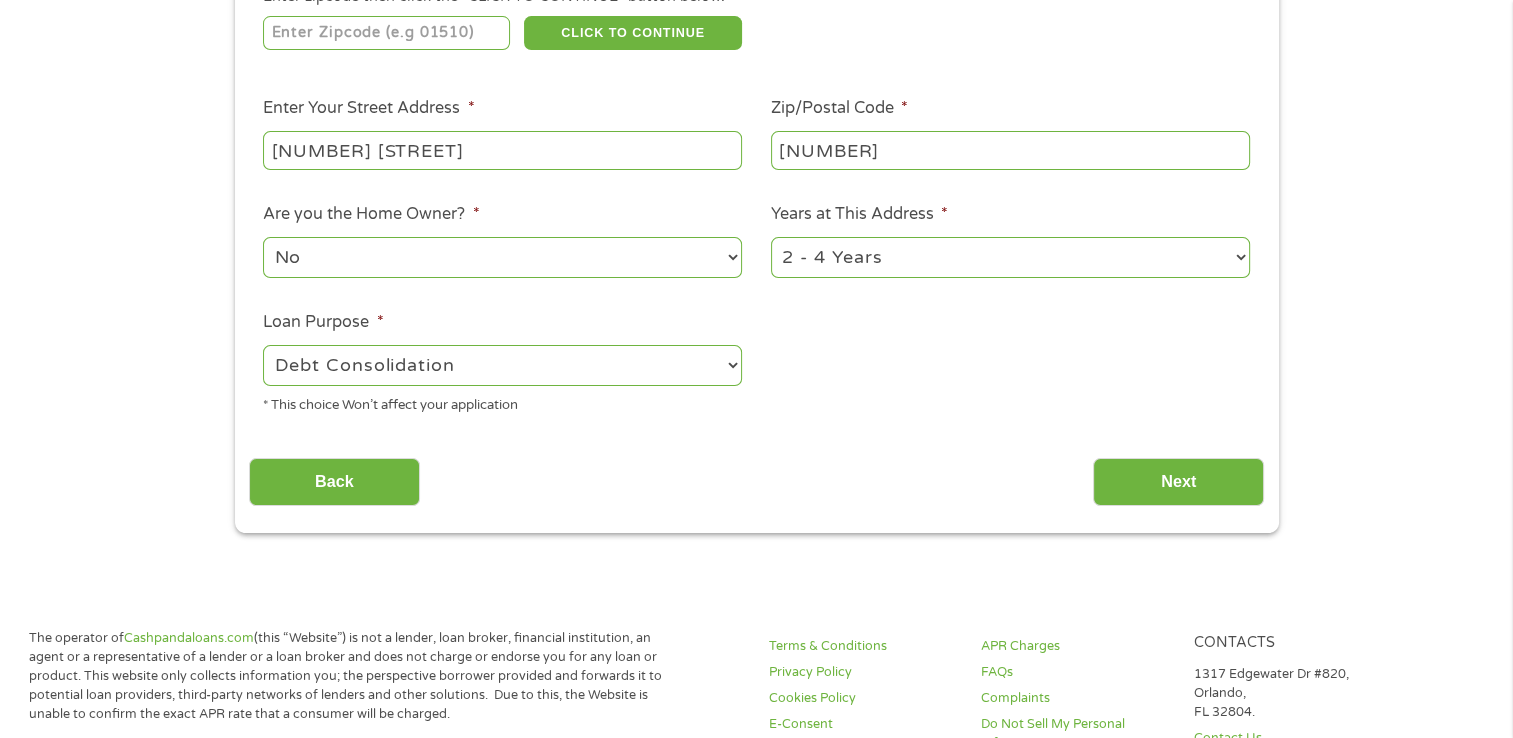 click on "--- Choose one --- Pay Bills Debt Consolidation Home Improvement Major Purchase Car Loan Short Term Cash Medical Expenses Other" at bounding box center [502, 365] 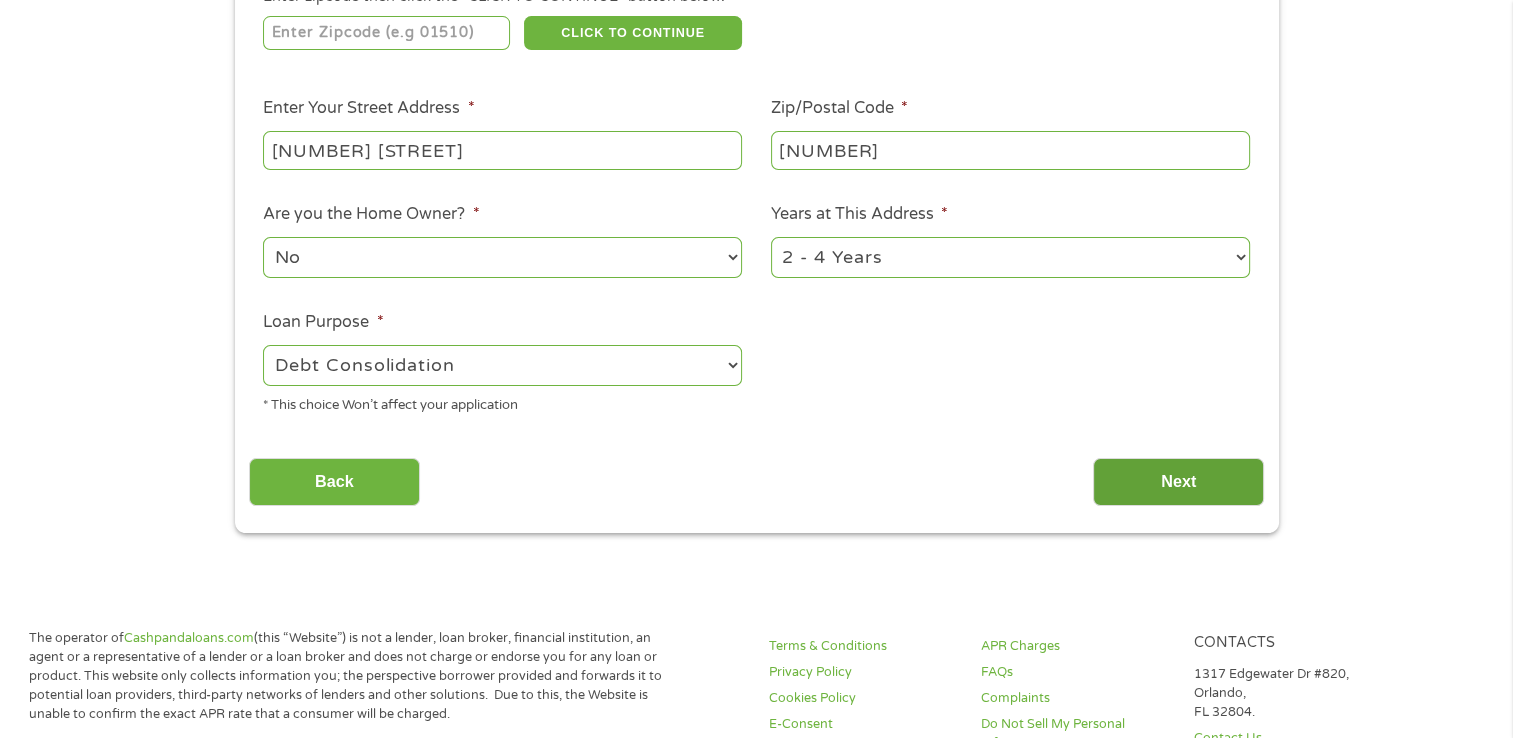 click on "Next" at bounding box center [1178, 482] 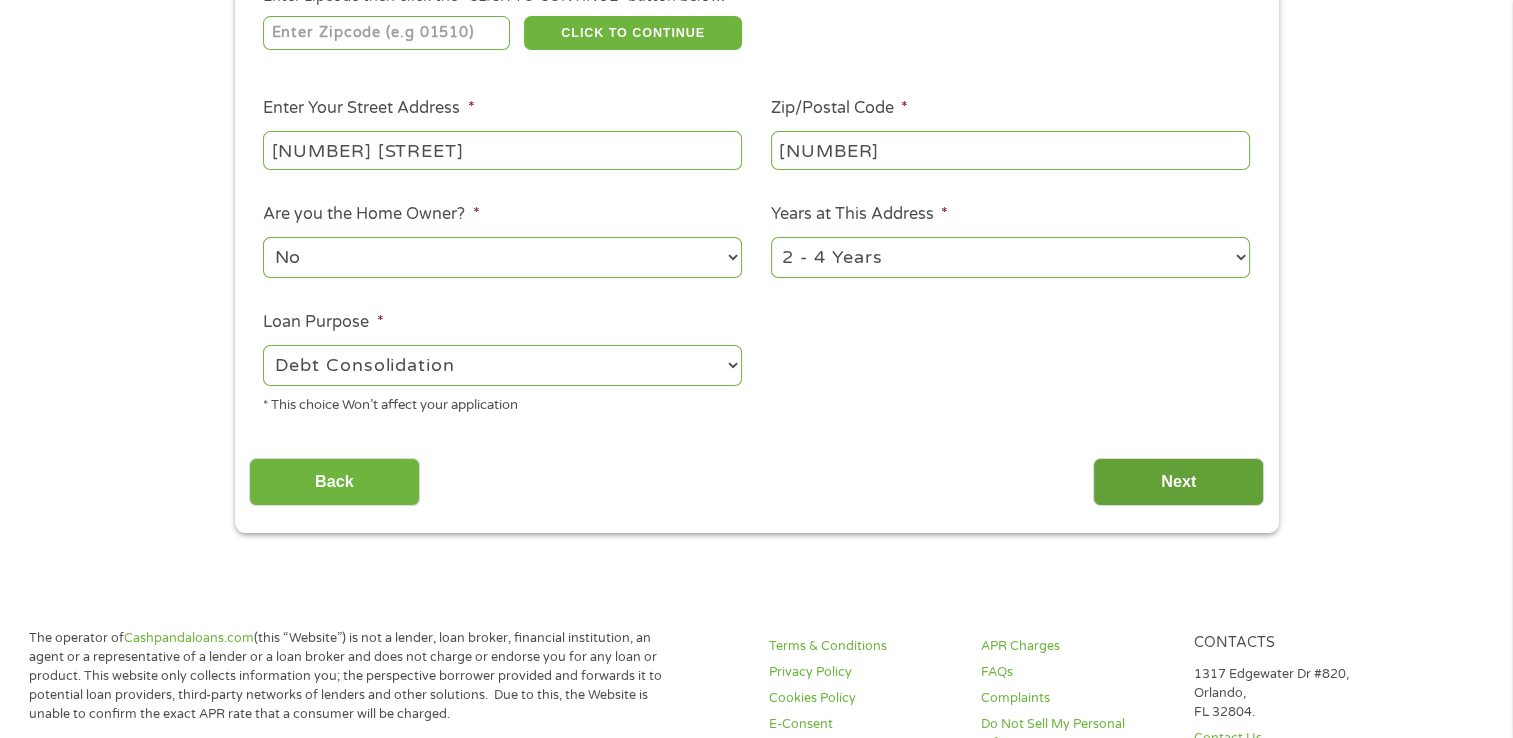 scroll, scrollTop: 8, scrollLeft: 8, axis: both 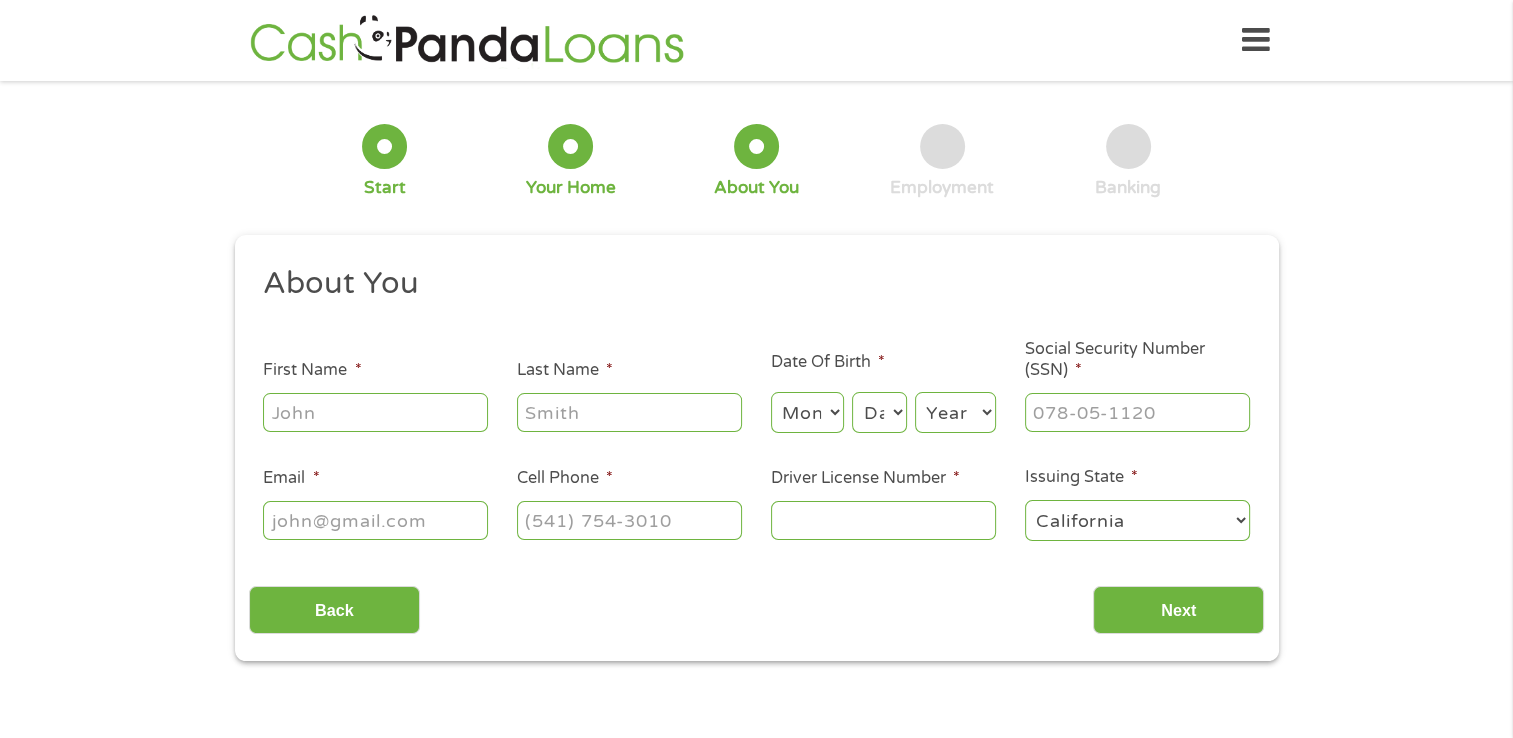 click on "First Name *" at bounding box center (375, 412) 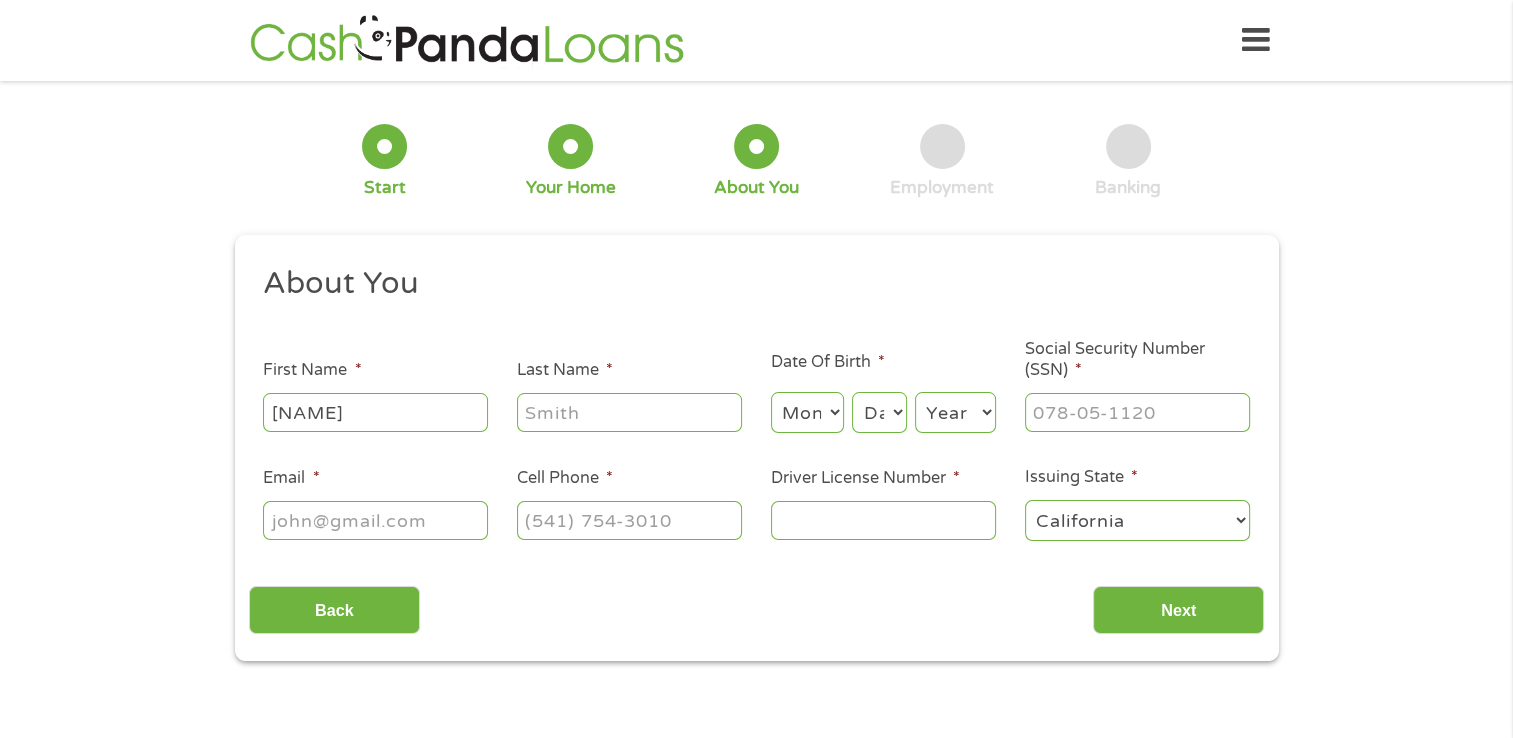 type on "z" 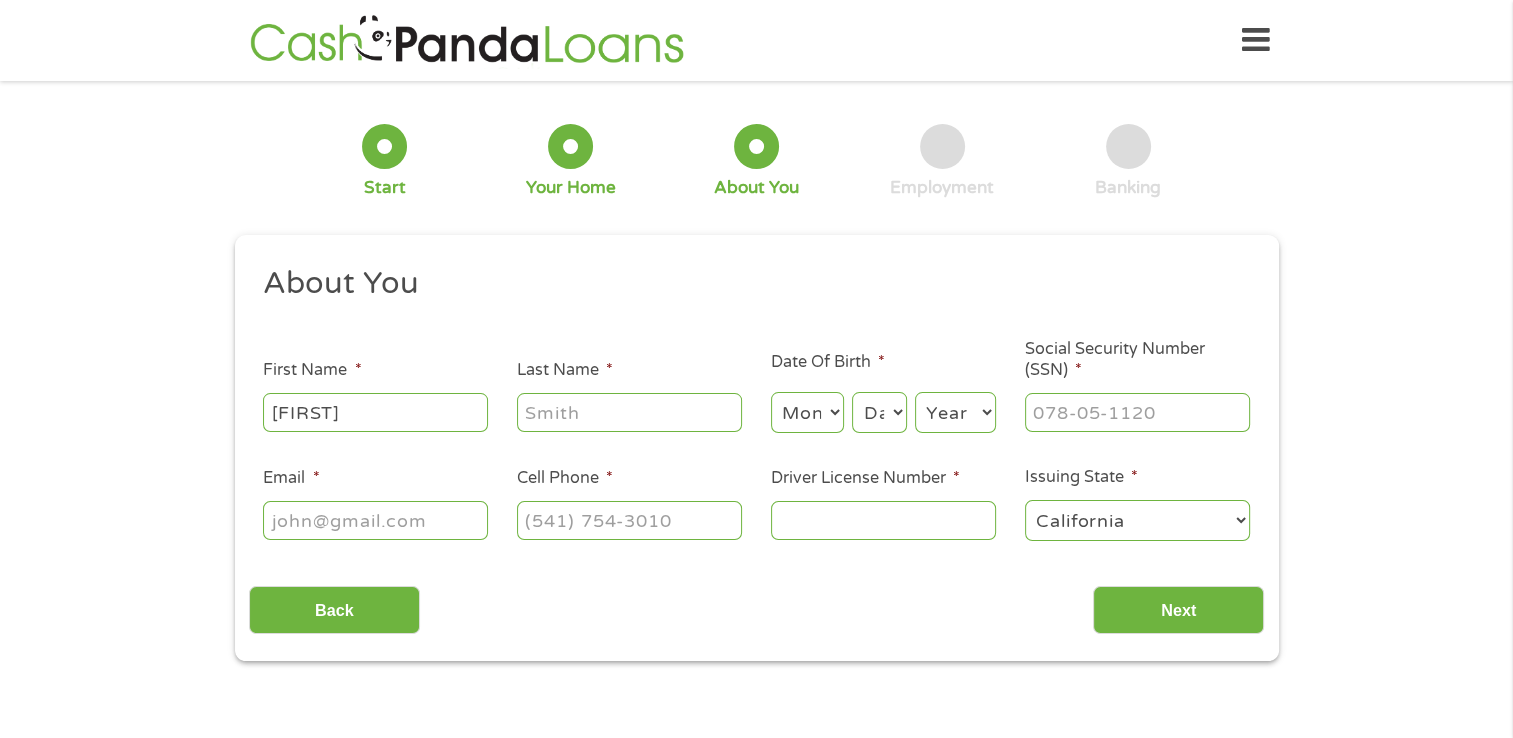 type on "[FIRST]" 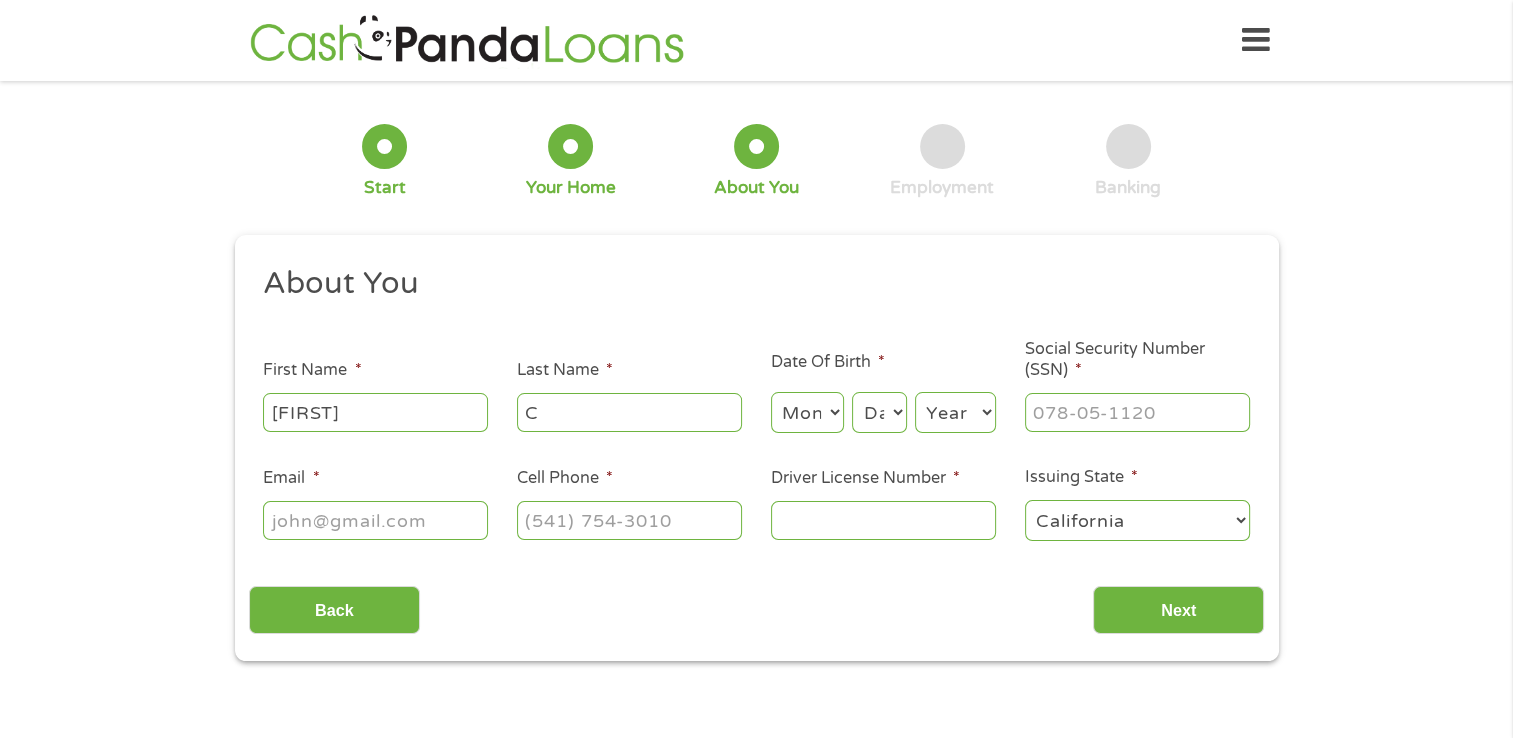 type on "[FIRST]" 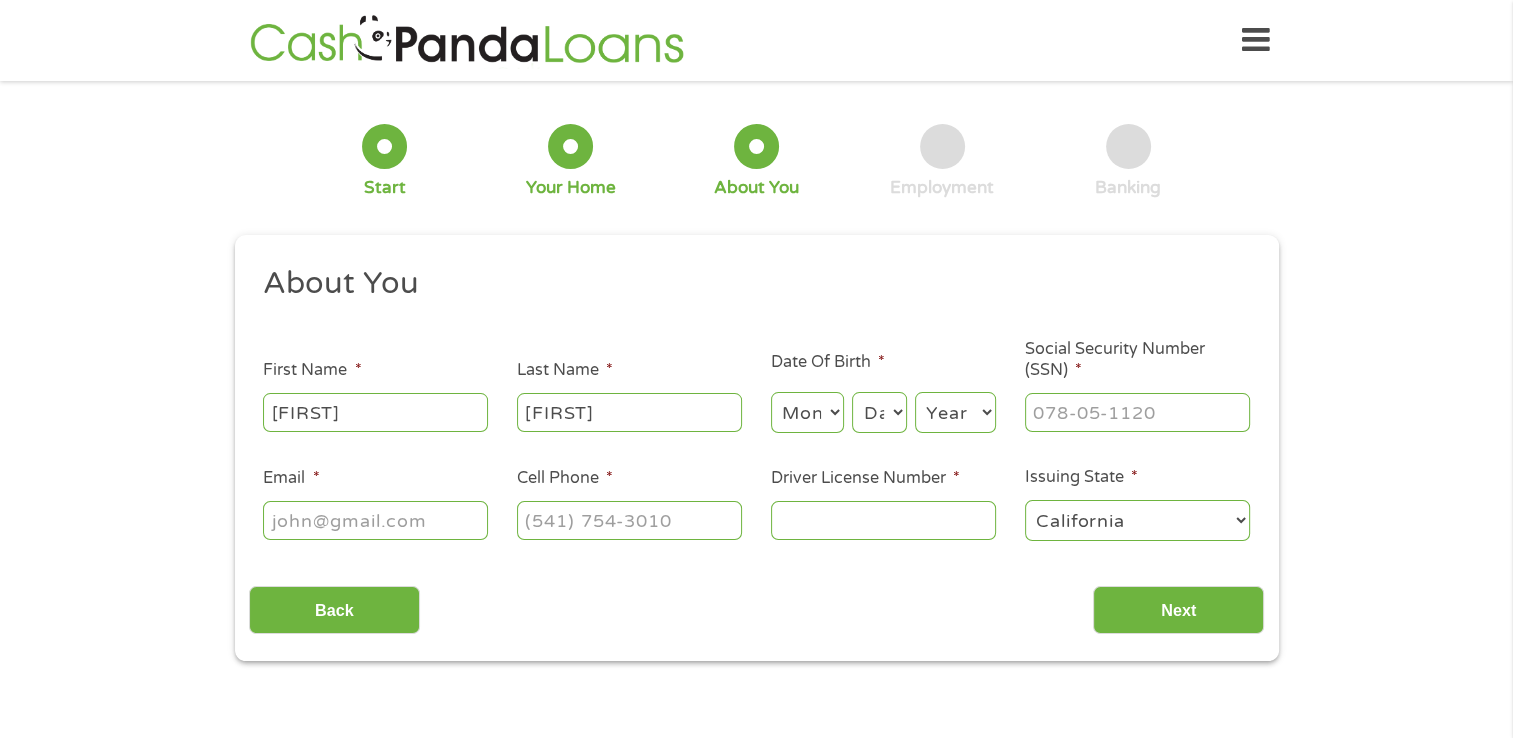 select on "1971" 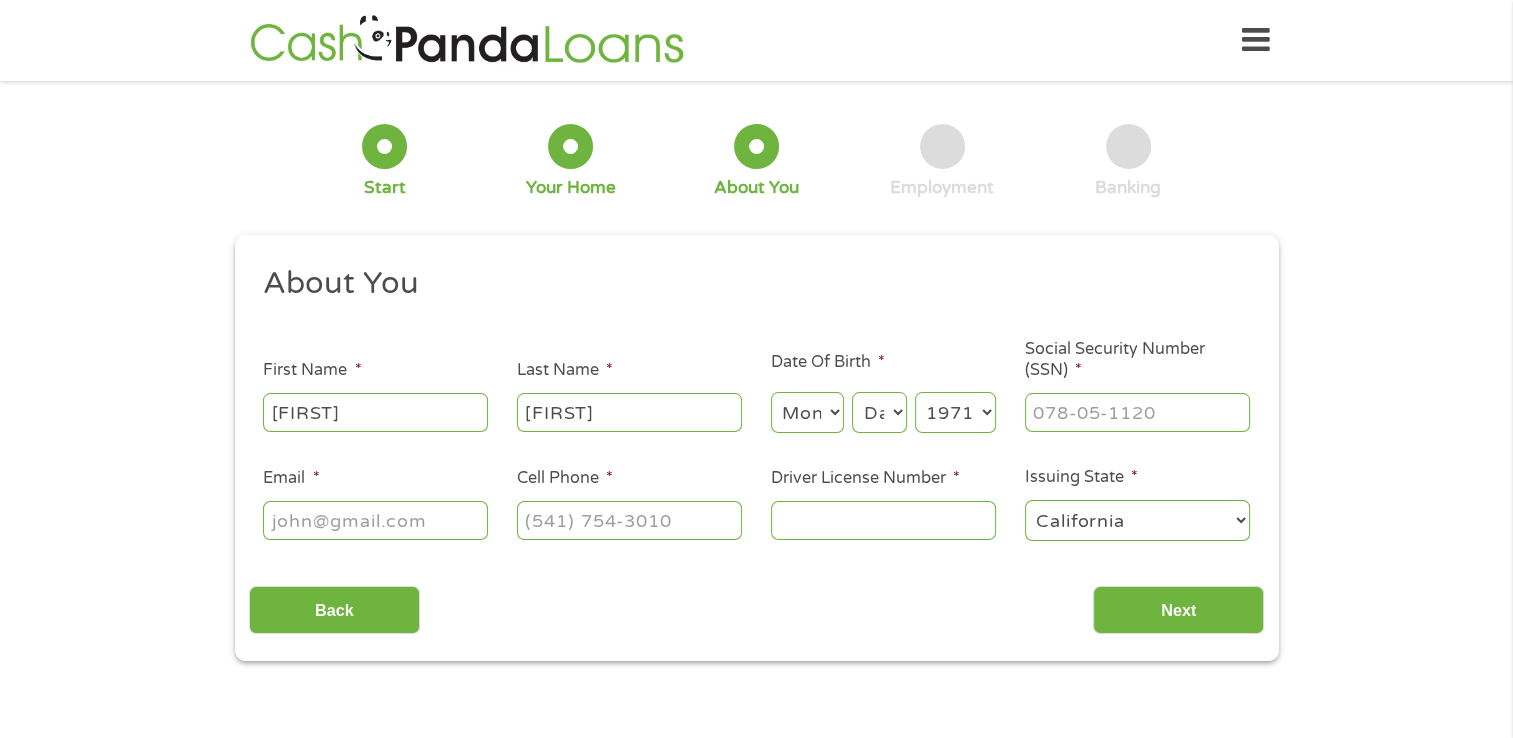 type on "[EMAIL]" 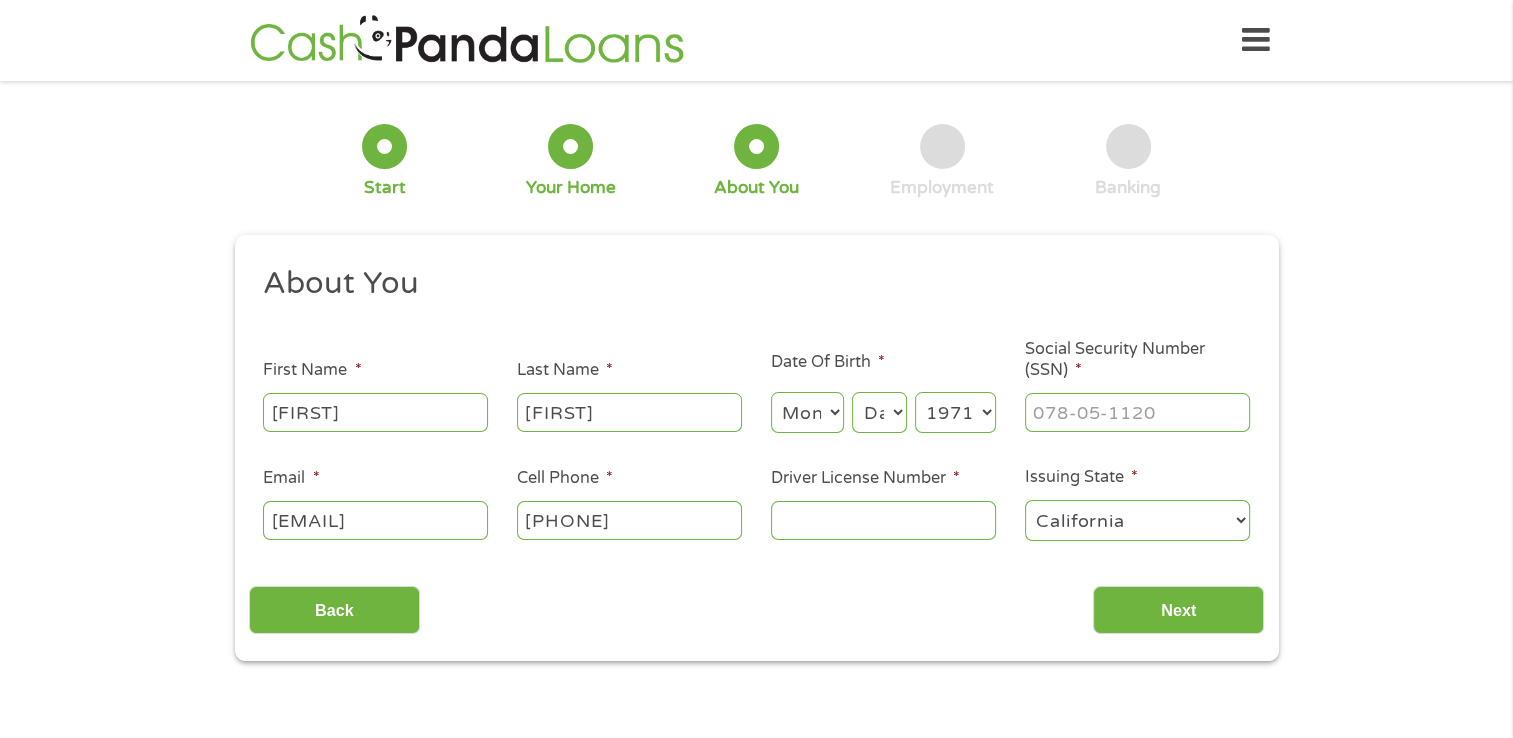 type on "[PHONE]" 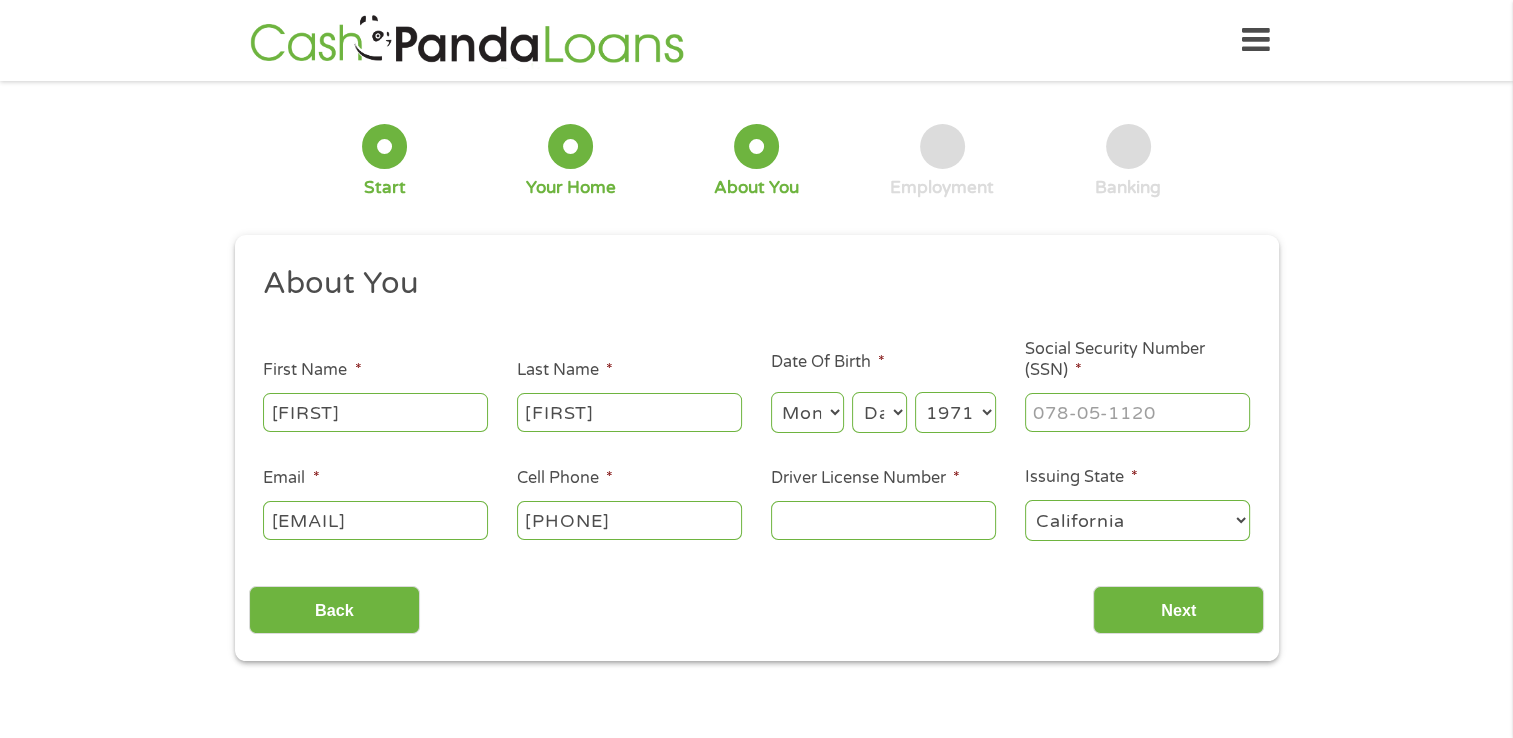 click on "Month 1 2 3 4 5 6 7 8 9 10 11 12" at bounding box center [807, 412] 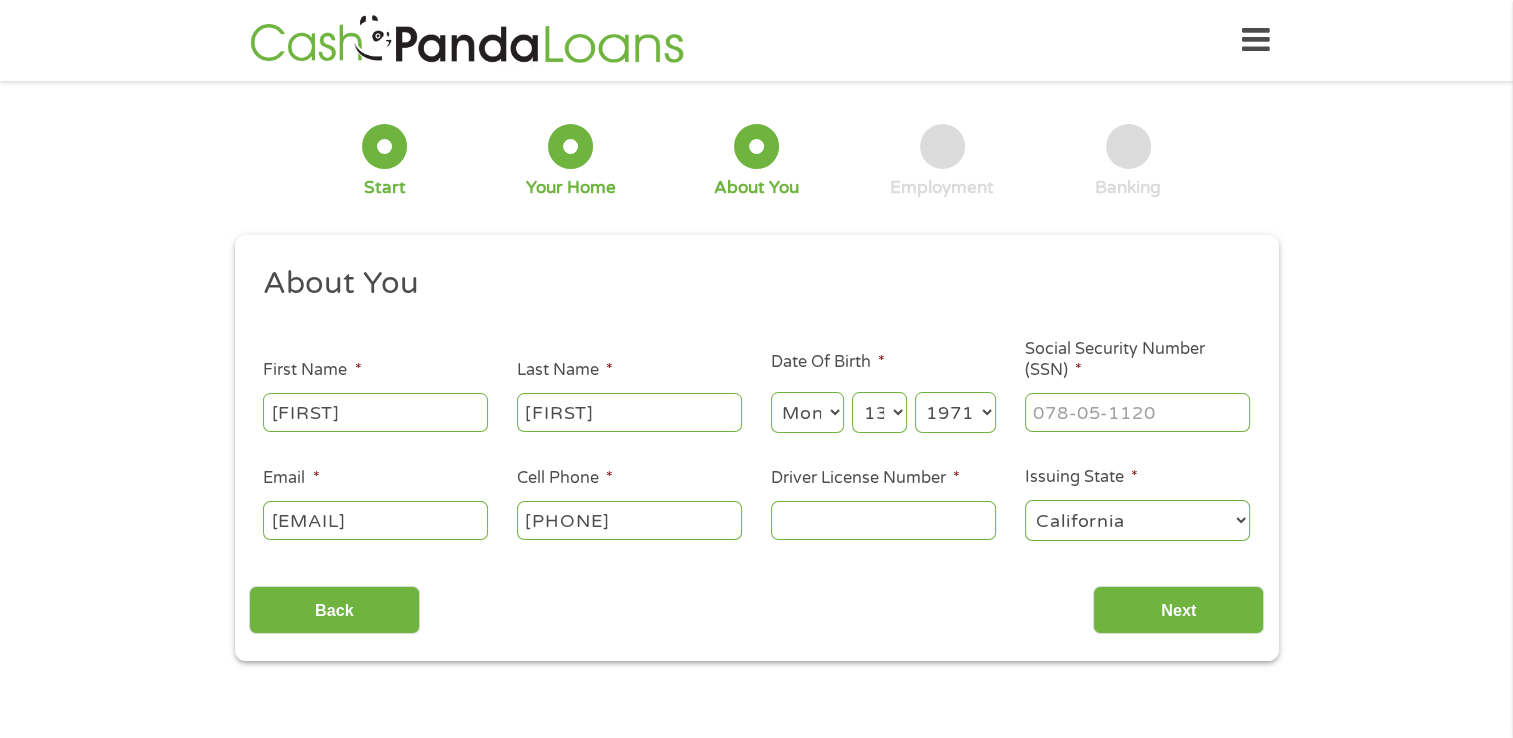 click on "Day 1 2 3 4 5 6 7 8 9 10 11 12 13 14 15 16 17 18 19 20 21 22 23 24 25 26 27 28 29 30 31" at bounding box center (879, 412) 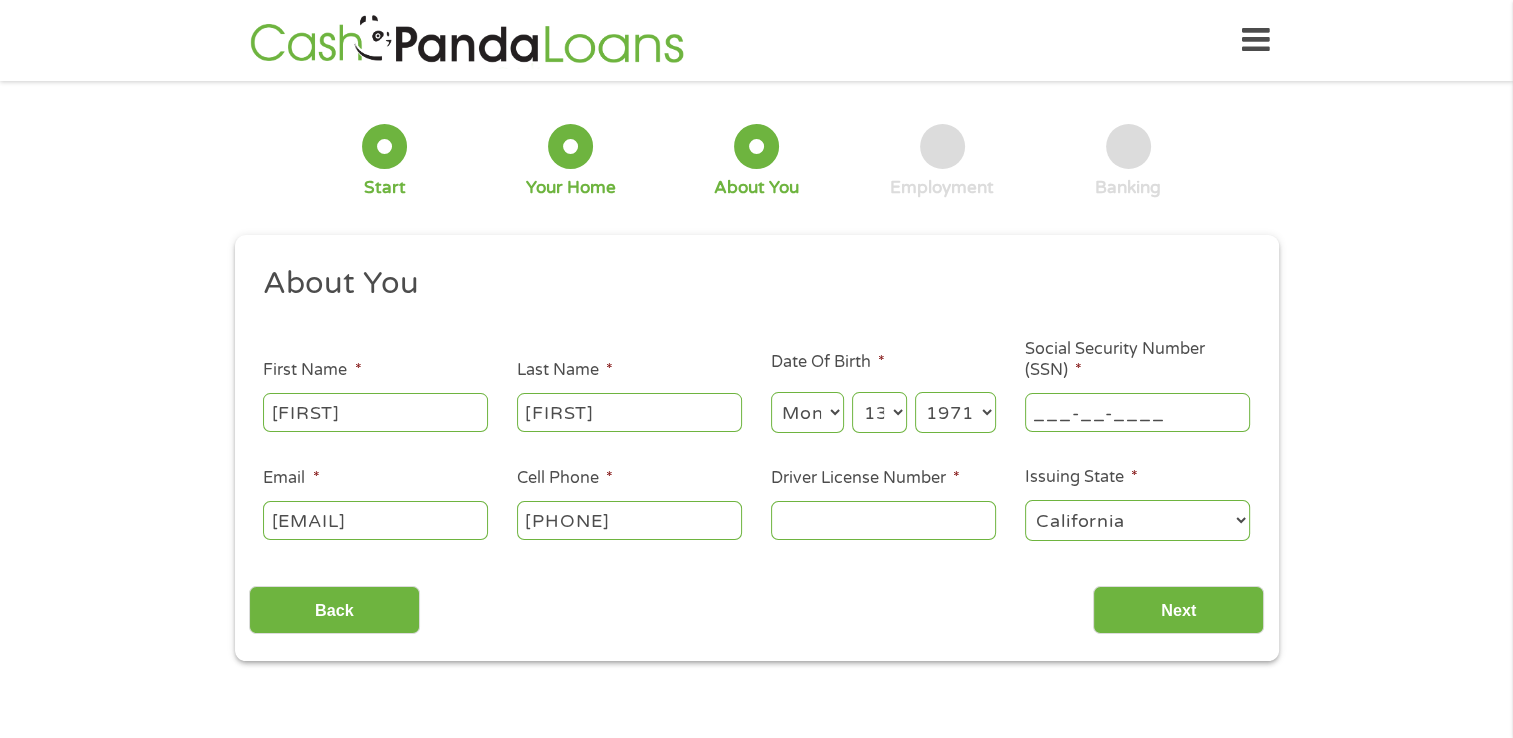 click on "___-__-____" at bounding box center [1137, 412] 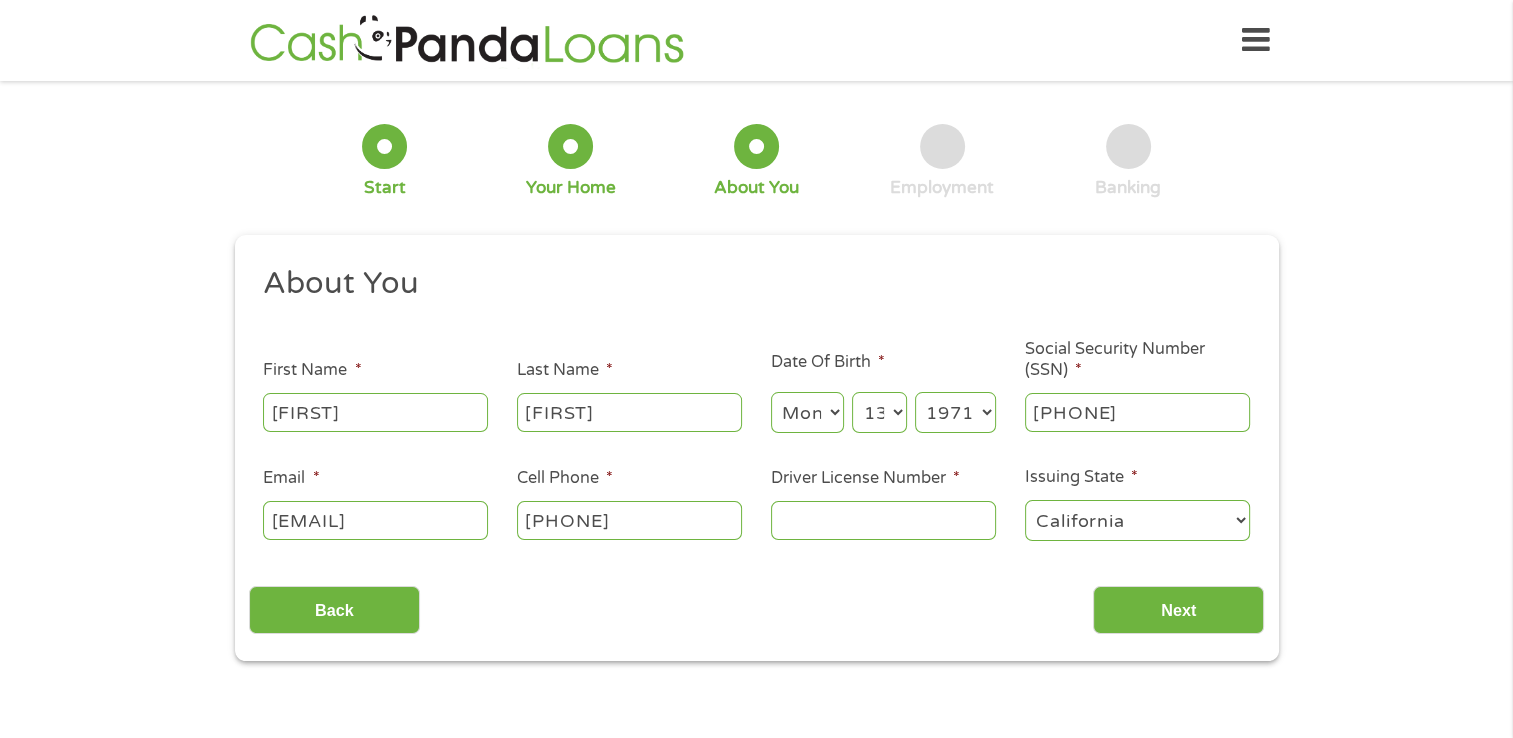 type on "[PHONE]" 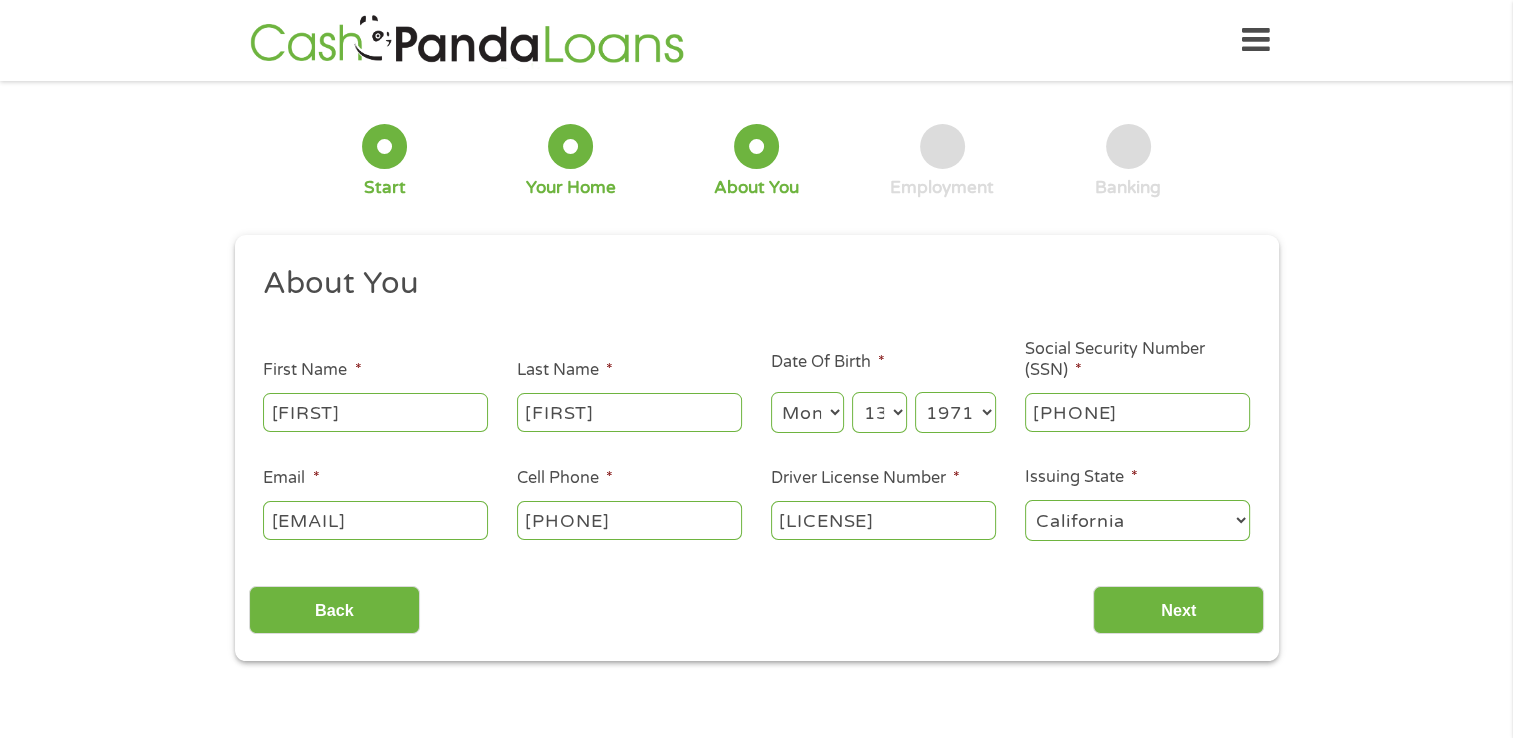 type on "[LICENSE]" 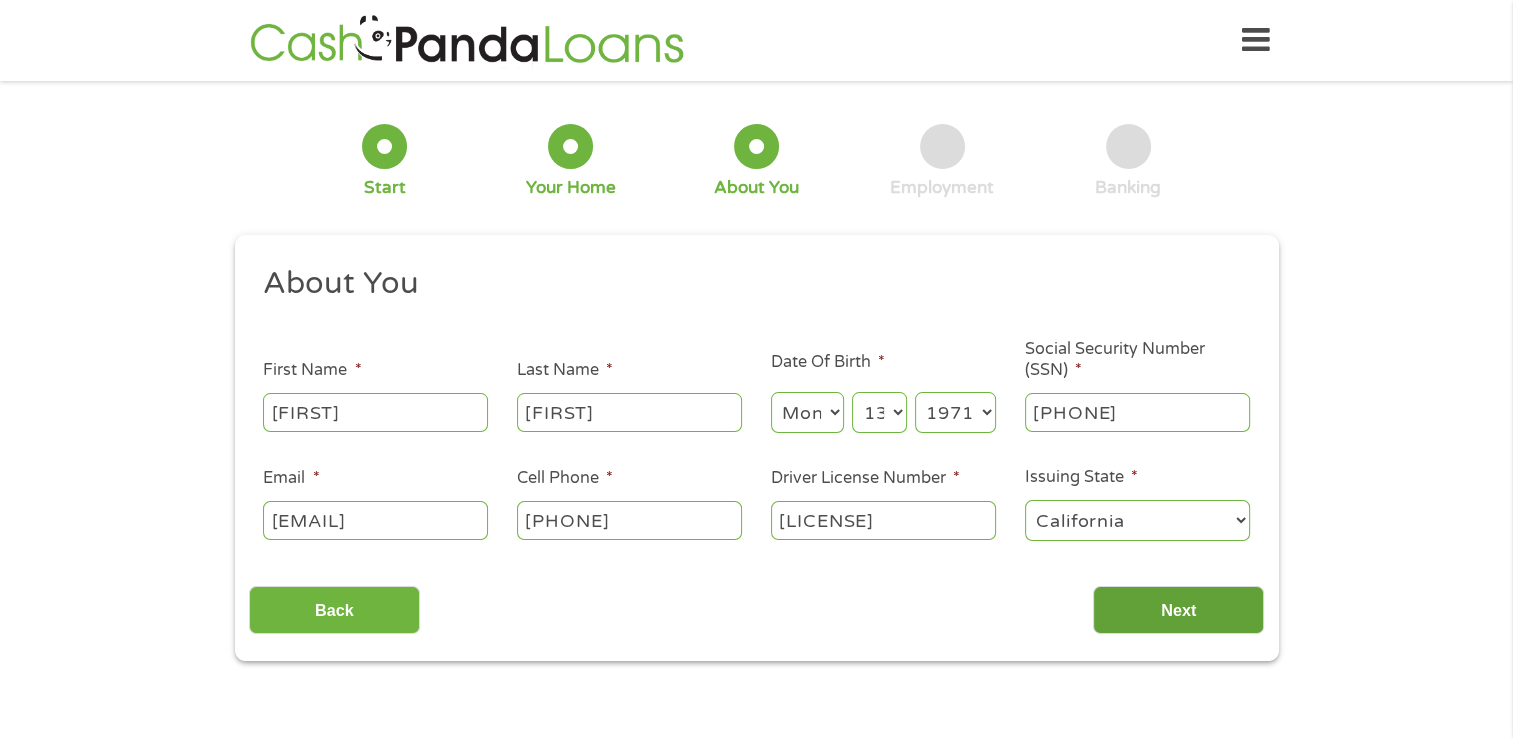 click on "Next" at bounding box center (1178, 610) 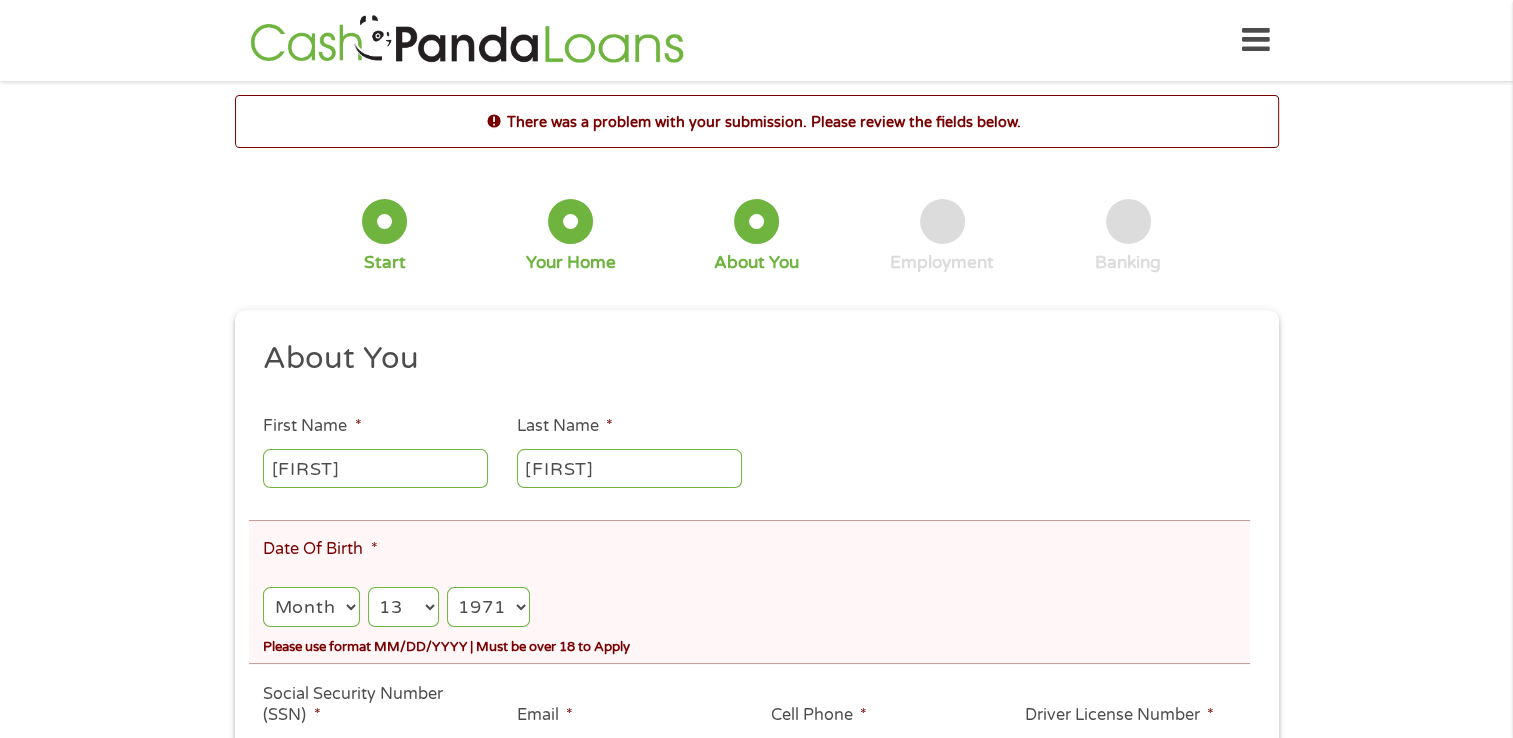 scroll, scrollTop: 8, scrollLeft: 8, axis: both 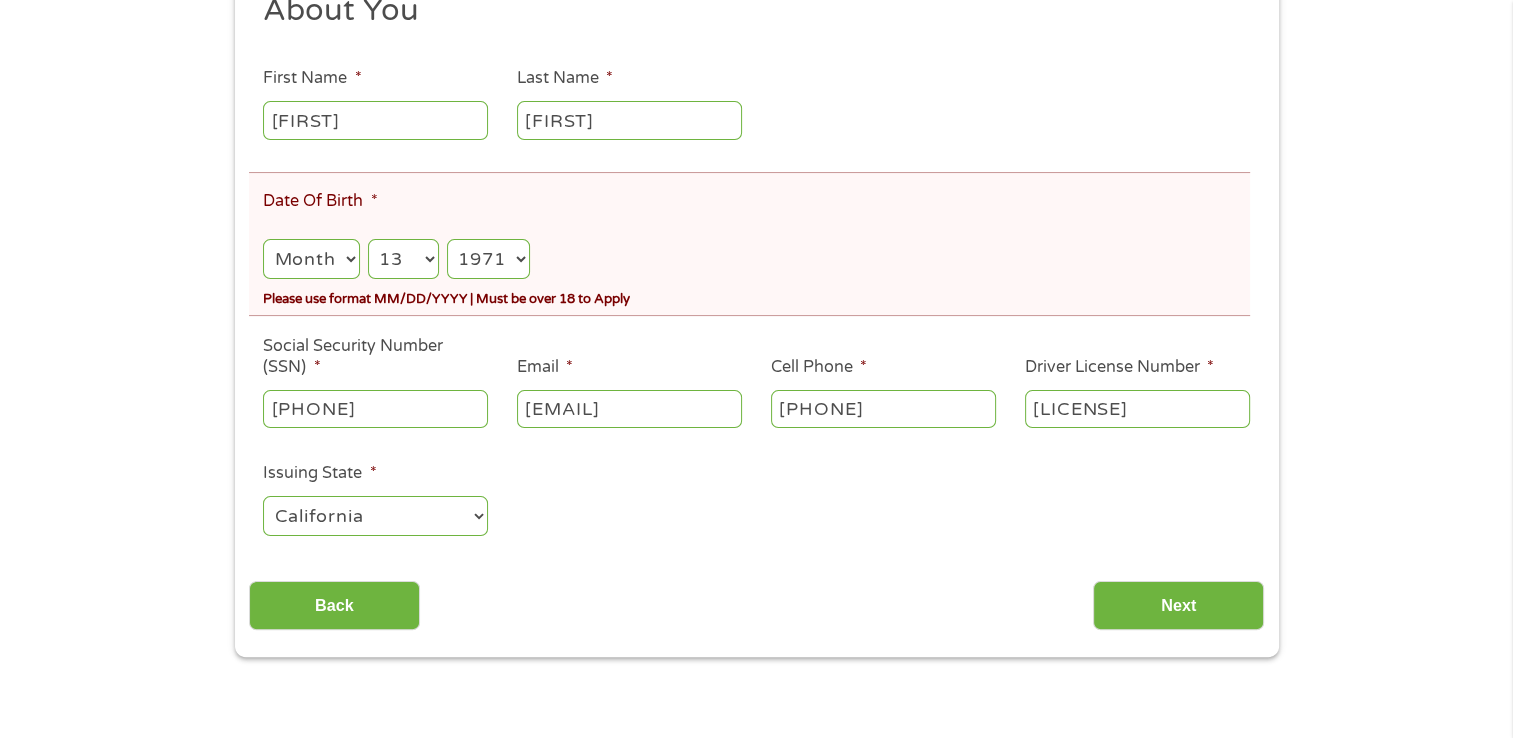 click on "Month 1 2 3 4 5 6 7 8 9 10 11 12" at bounding box center [311, 259] 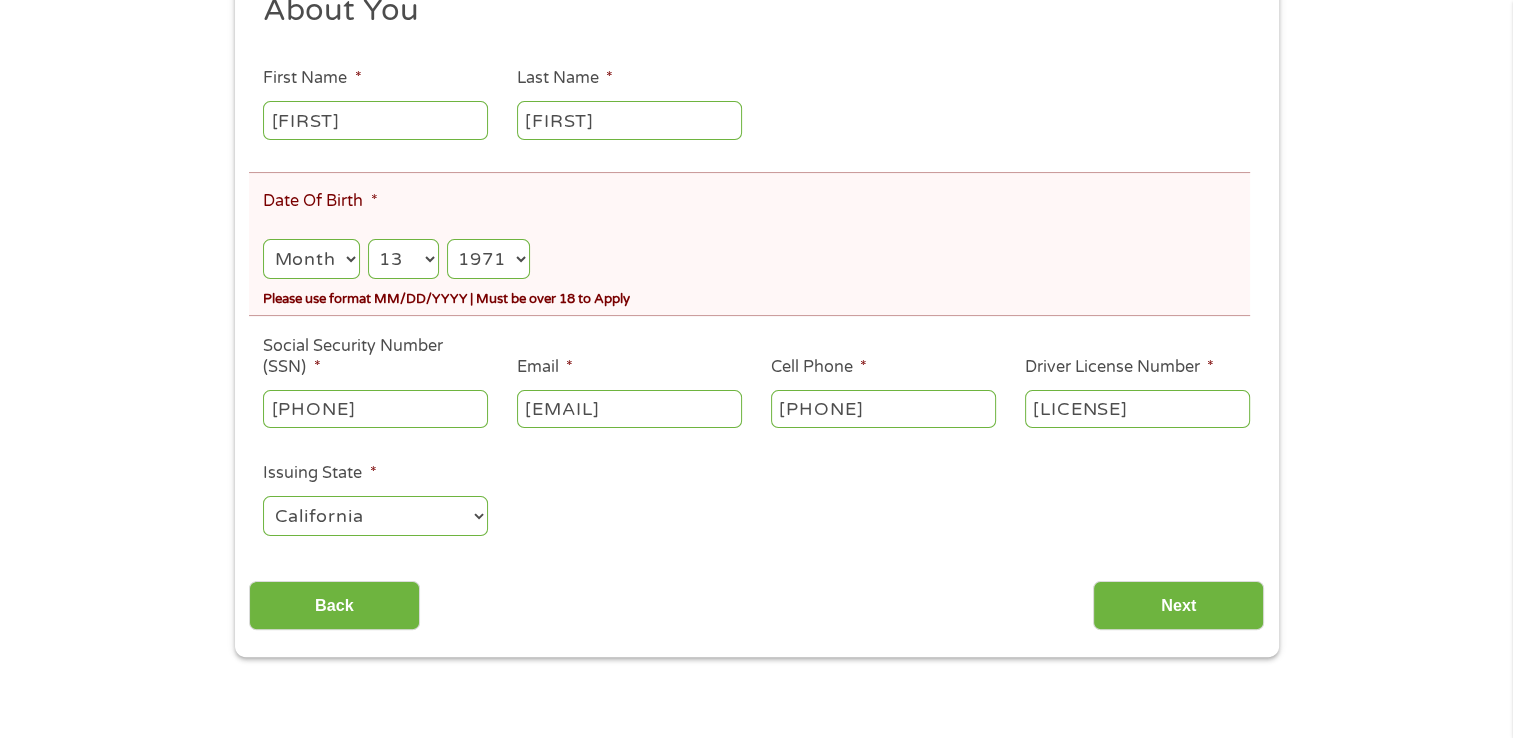 select on "11" 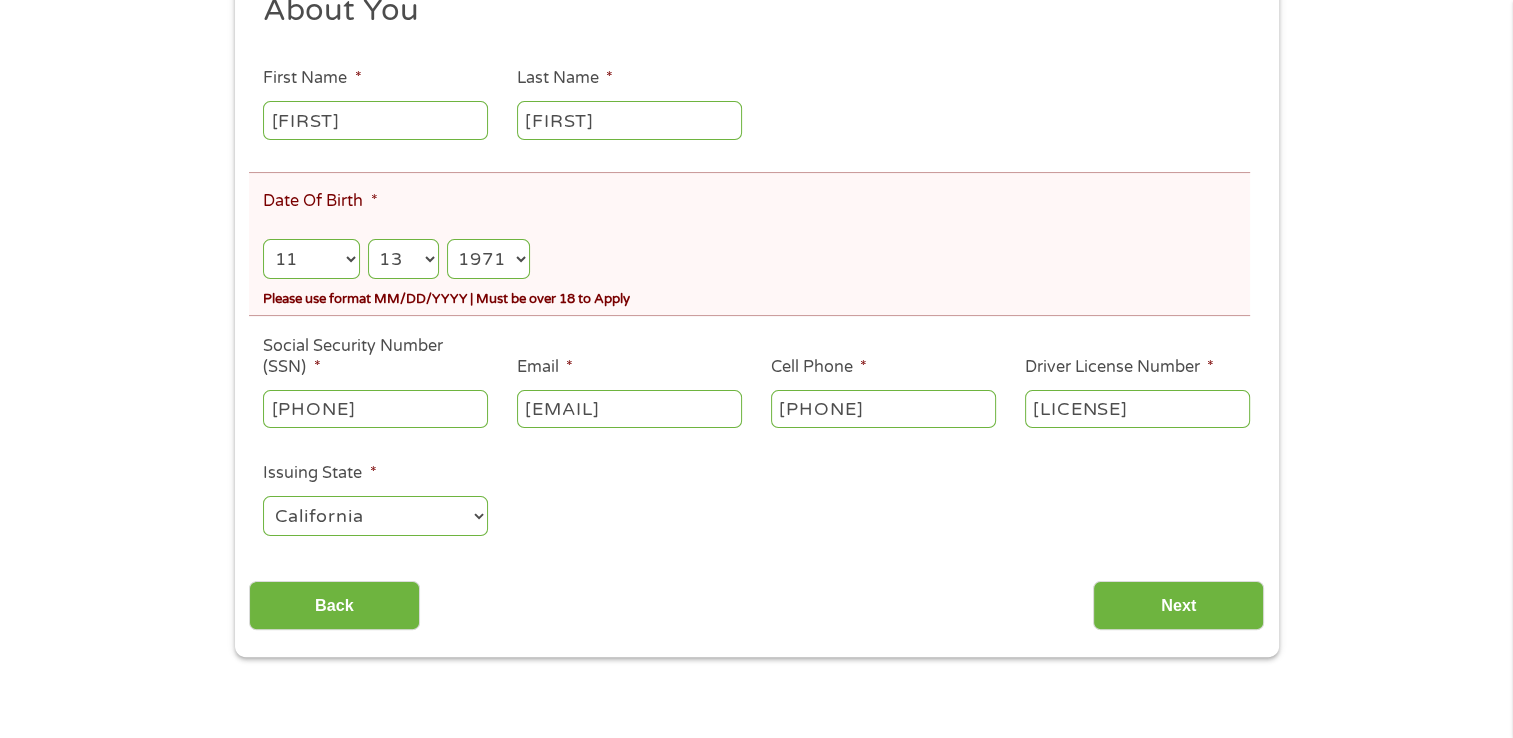 click on "Month 1 2 3 4 5 6 7 8 9 10 11 12" at bounding box center [311, 259] 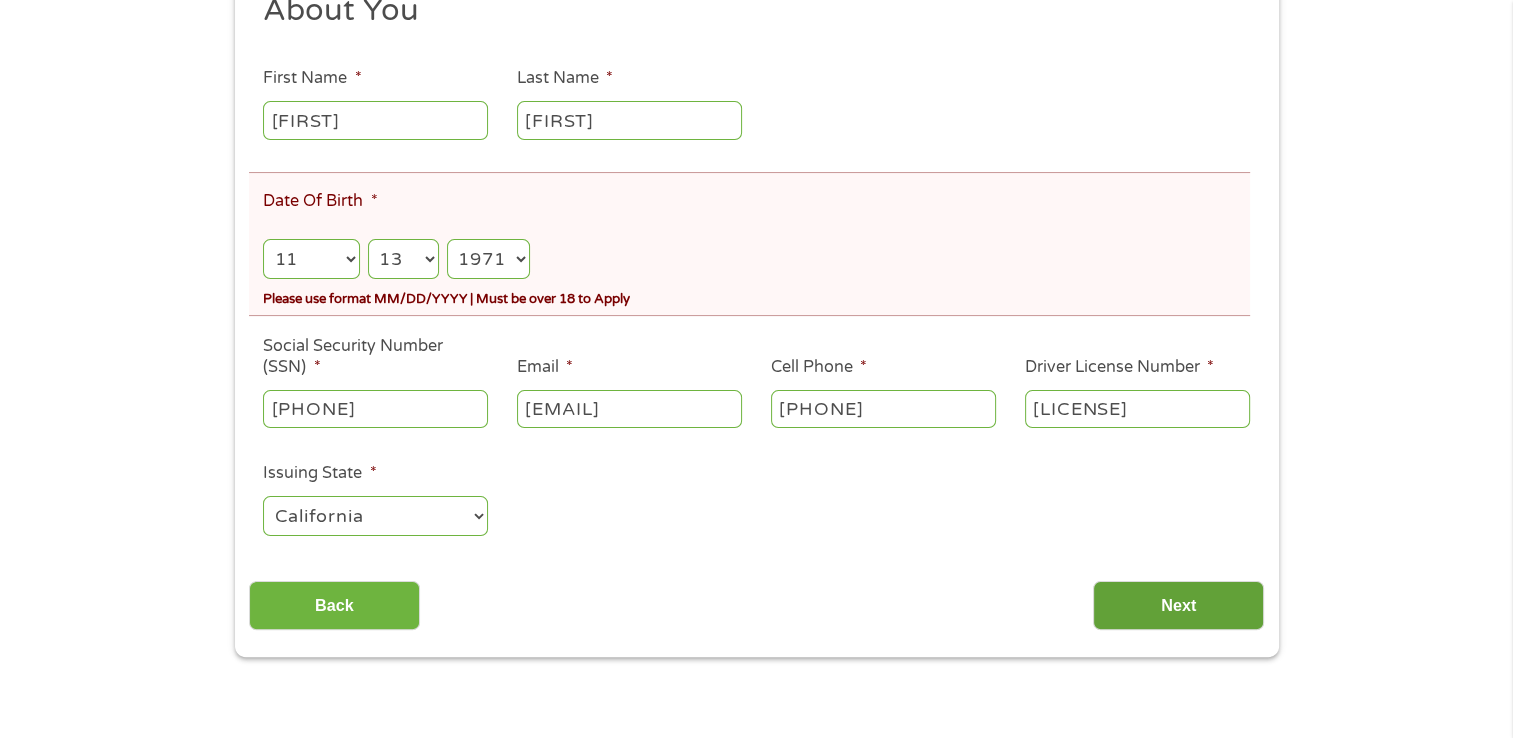 click on "Next" at bounding box center (1178, 605) 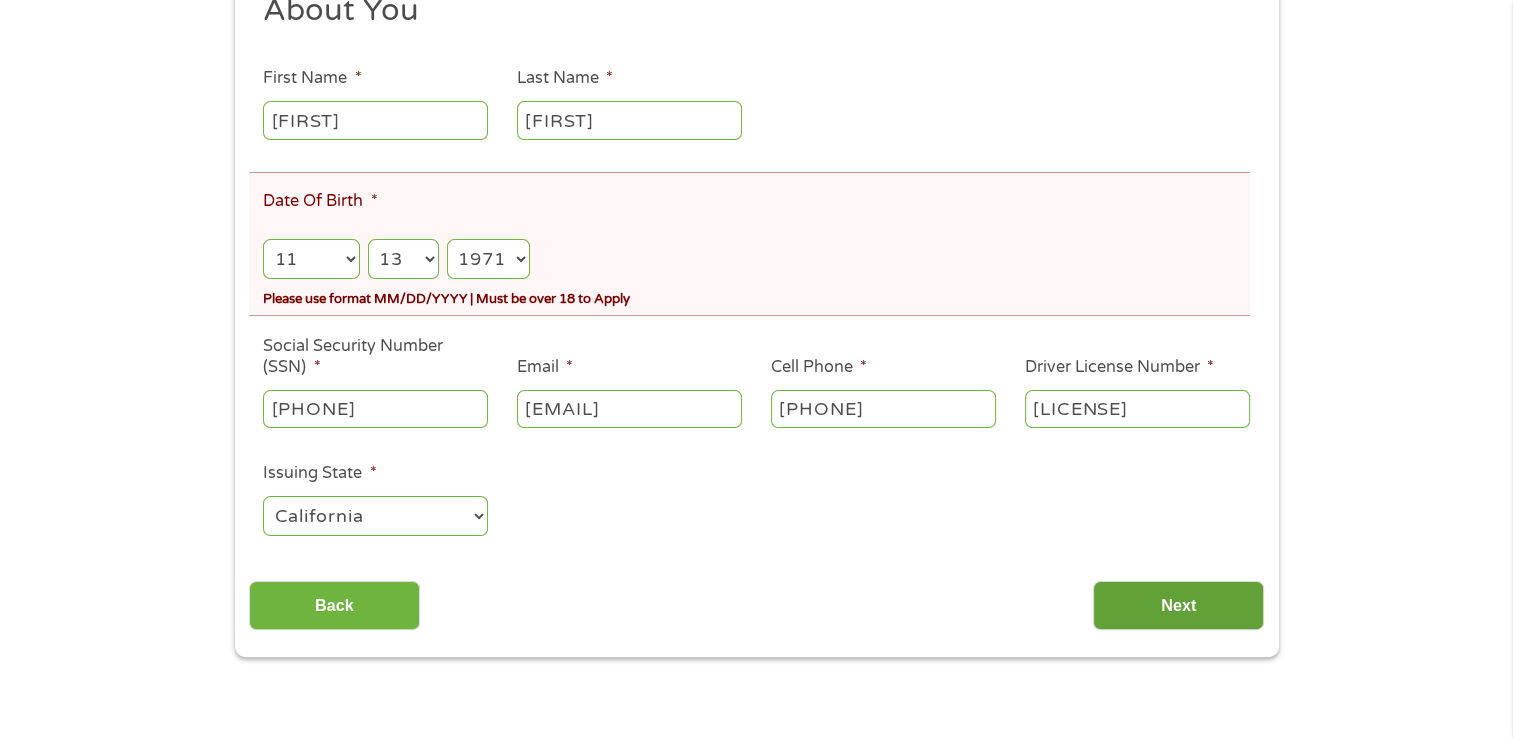 scroll, scrollTop: 8, scrollLeft: 8, axis: both 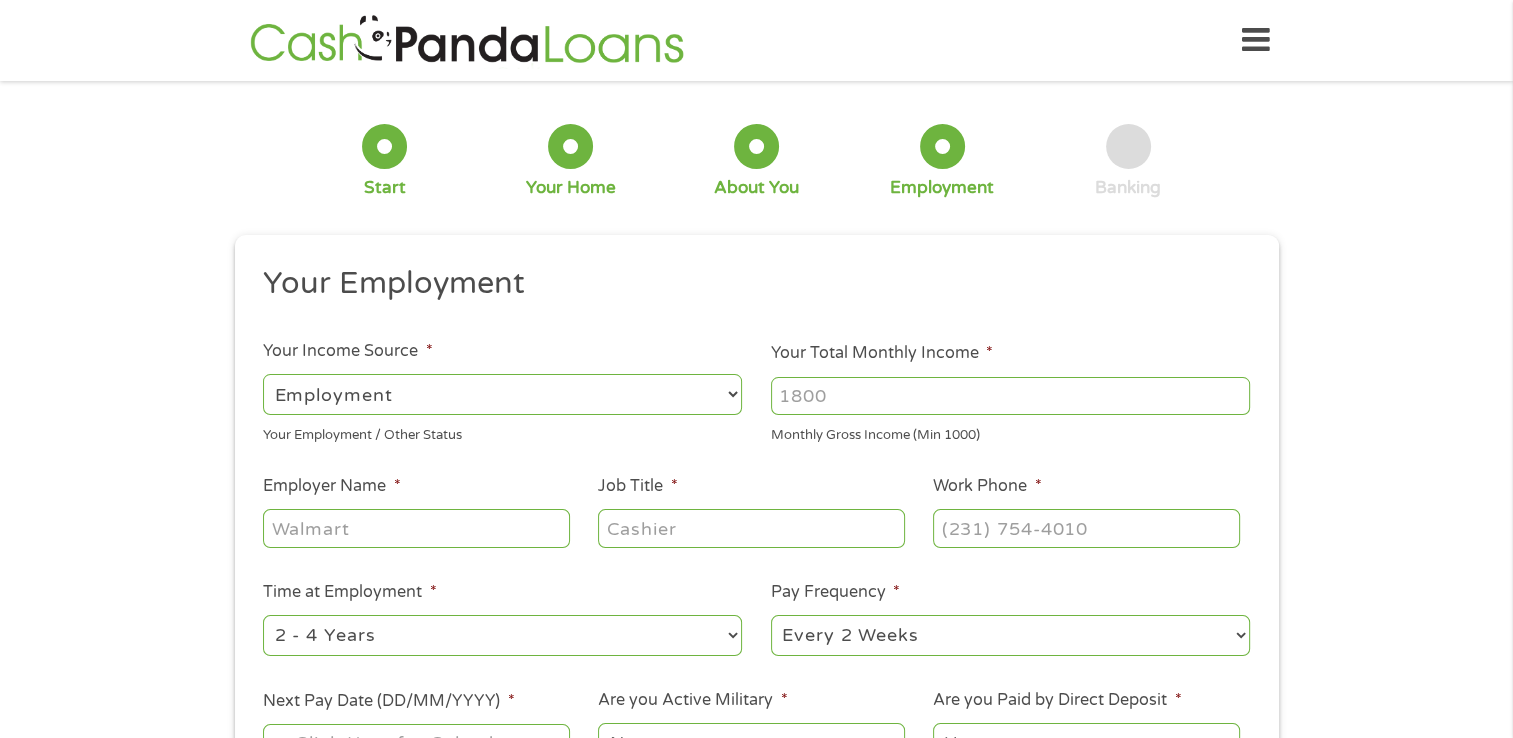 click on "Your Total Monthly Income *" at bounding box center (1010, 396) 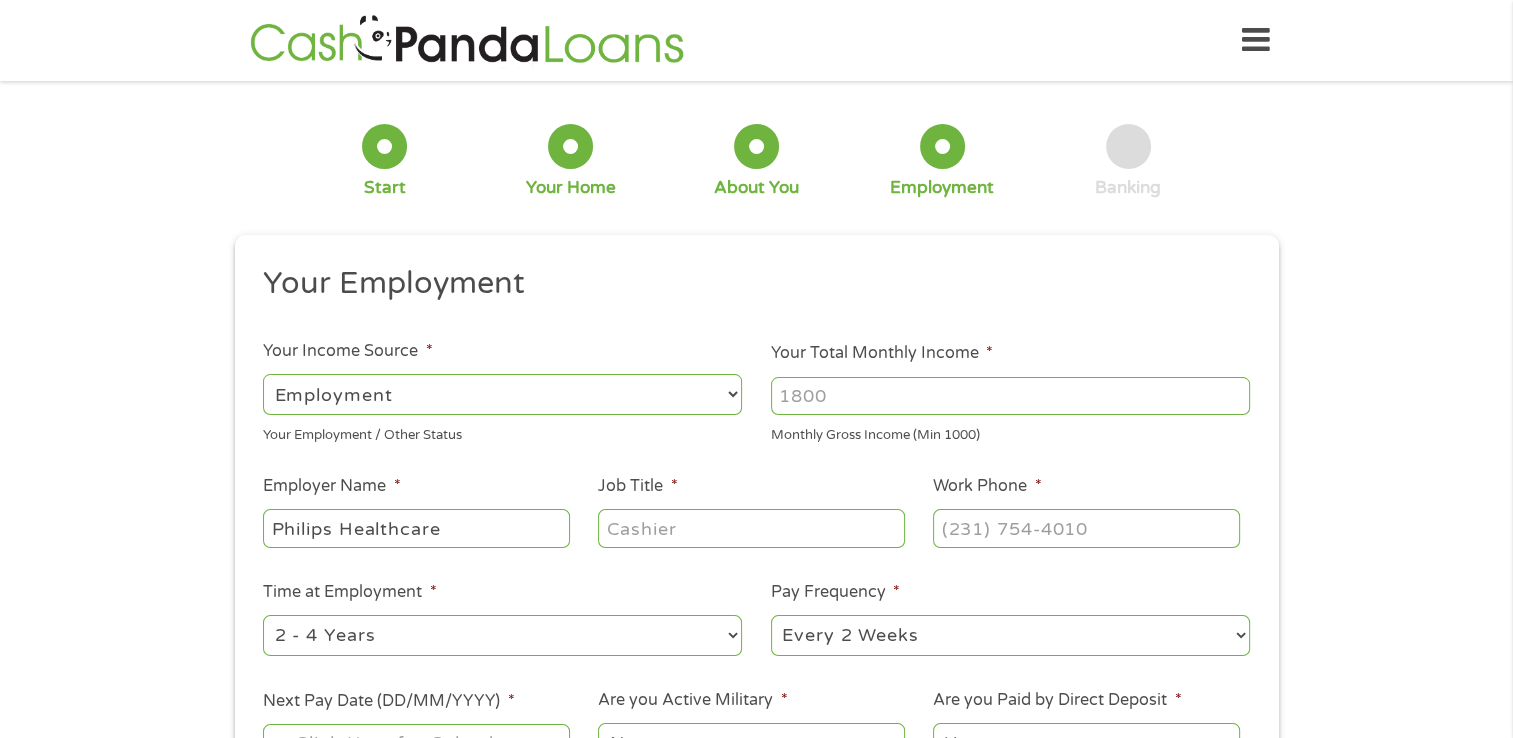 type on "Philips Healthcare" 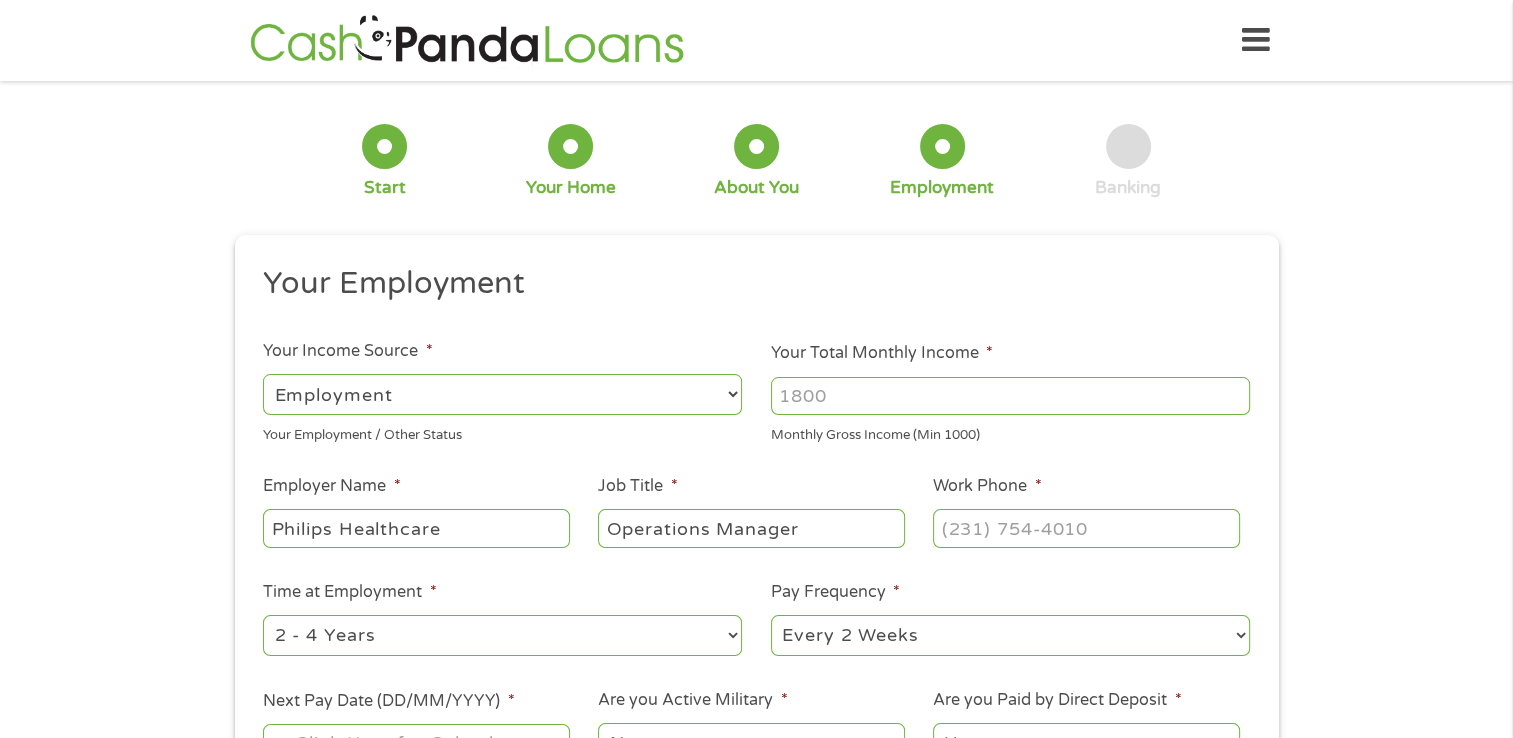 type on "Operations Manager" 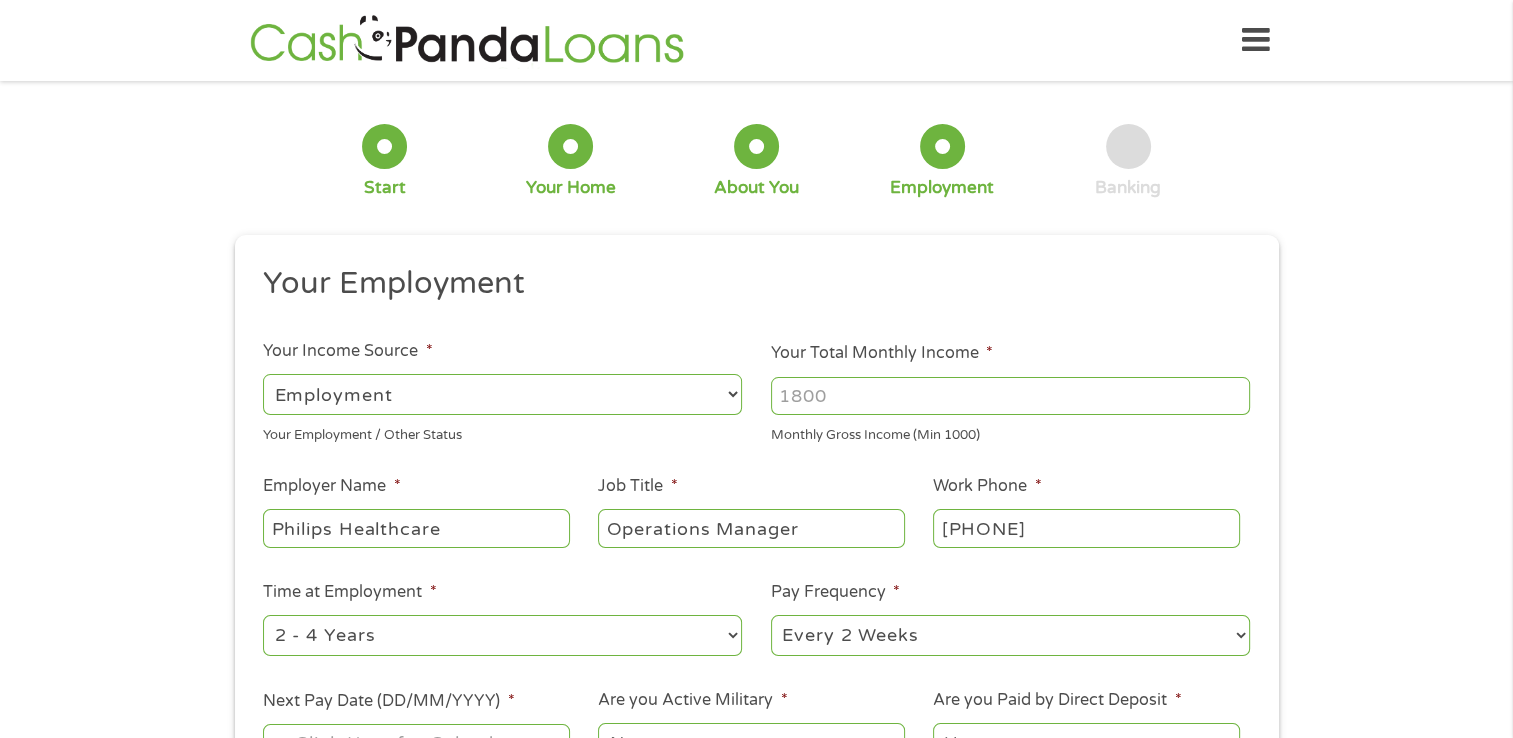 type on "[PHONE]" 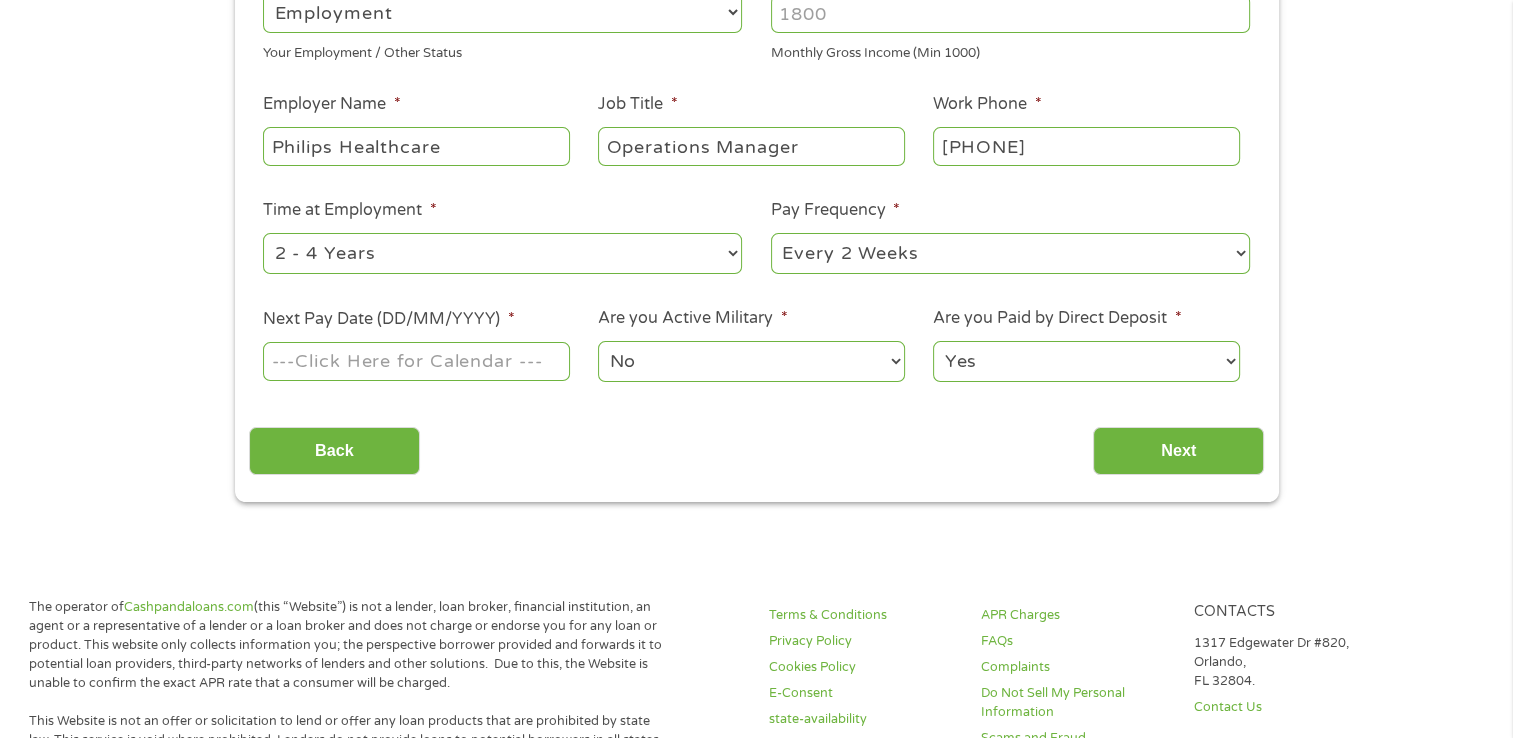 scroll, scrollTop: 384, scrollLeft: 0, axis: vertical 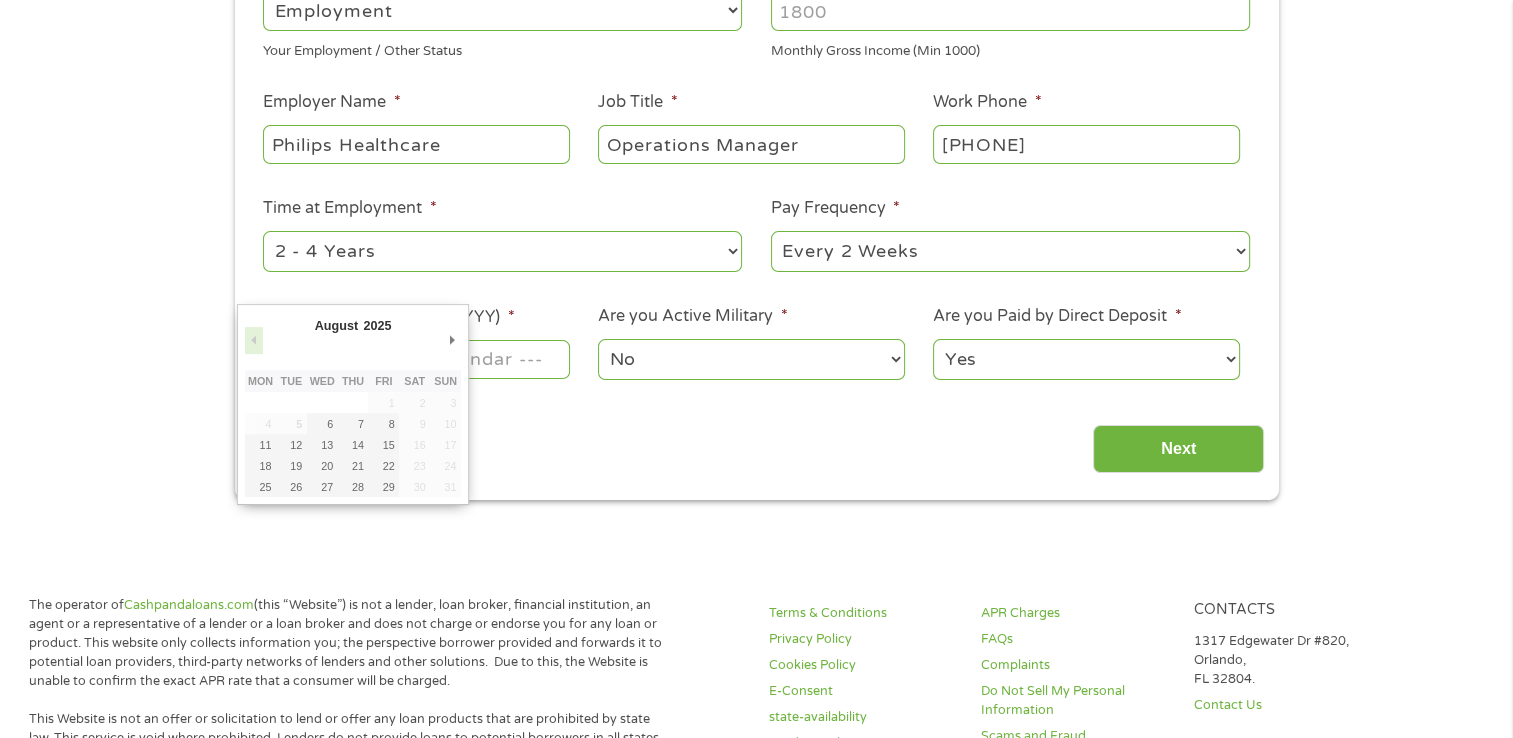 click on "Previous Month" at bounding box center [254, 340] 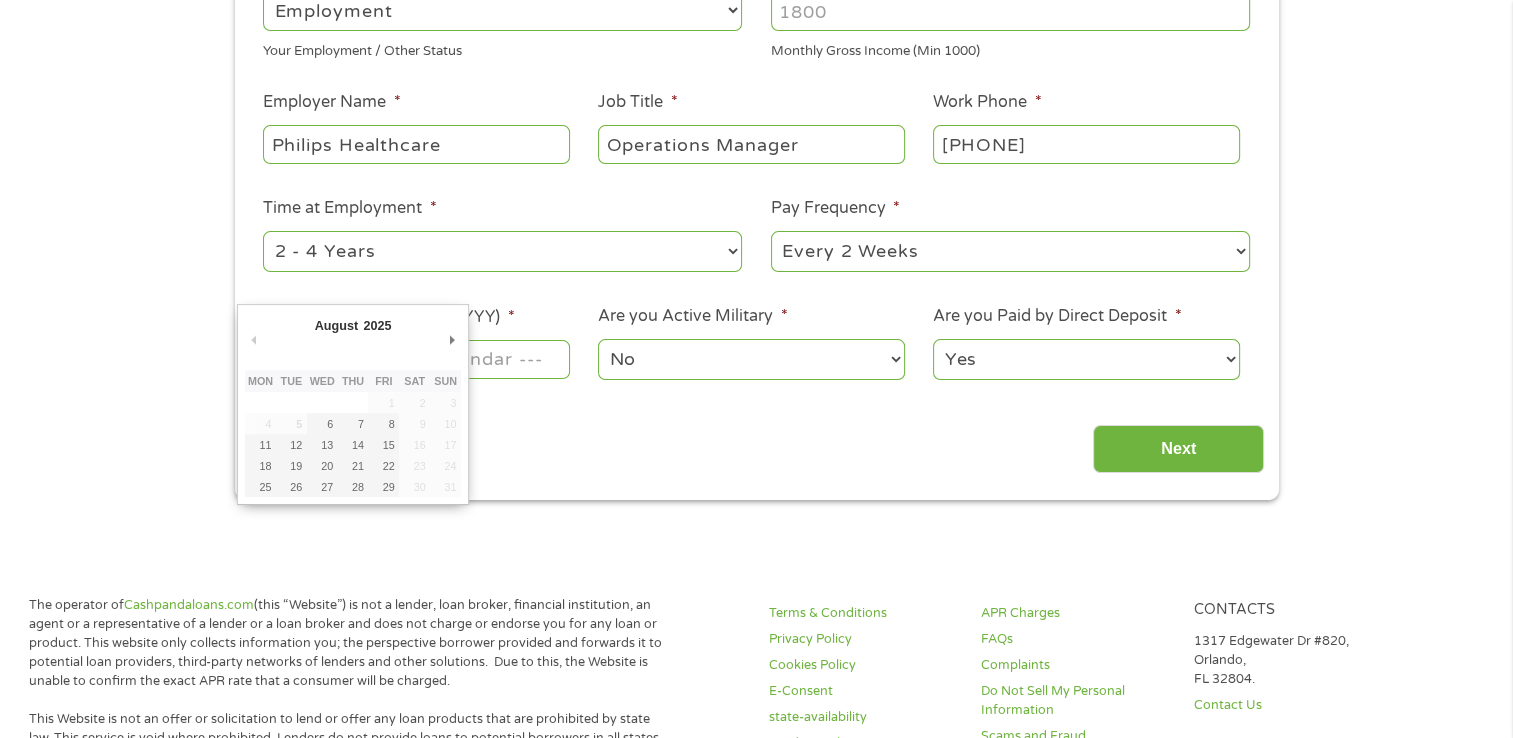 click on "Home   Get Loan Offer   How it works   FAQs   Blog   Cash Loans   Quick Loans   Online Loans   Payday Loans   Cash Advances   Préstamos   Paycheck Loans Near Me   Artificial Intelligence Loans   Contact Us                     1         Start   2         Your Home   3         About You   4         Employment   5         Banking   6
This field is hidden when viewing the form gclid This field is hidden when viewing the form Referrer https://www.cashpandaloans.com/ This field is hidden when viewing the form Source This field is hidden when viewing the form Campaign This field is hidden when viewing the form Medium This field is hidden when viewing the form adgroup This field is hidden when viewing the form creative This field is hidden when viewing the form position This field is hidden when viewing the form keyword This field is hidden when viewing the form matchtype This field is hidden when viewing the form device network email quality score" at bounding box center [756, 800] 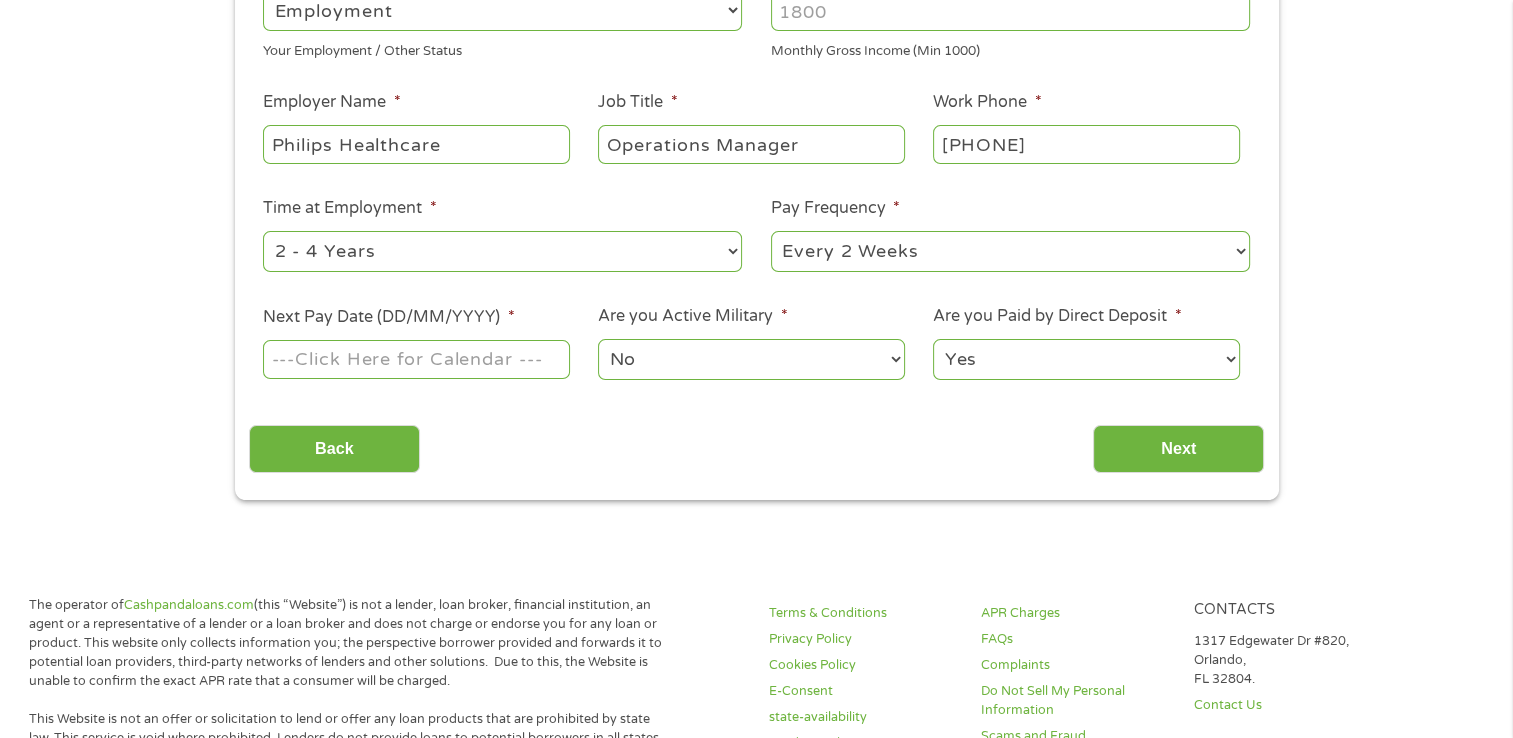 click on "Next Pay Date (DD/MM/YYYY) *" at bounding box center [416, 359] 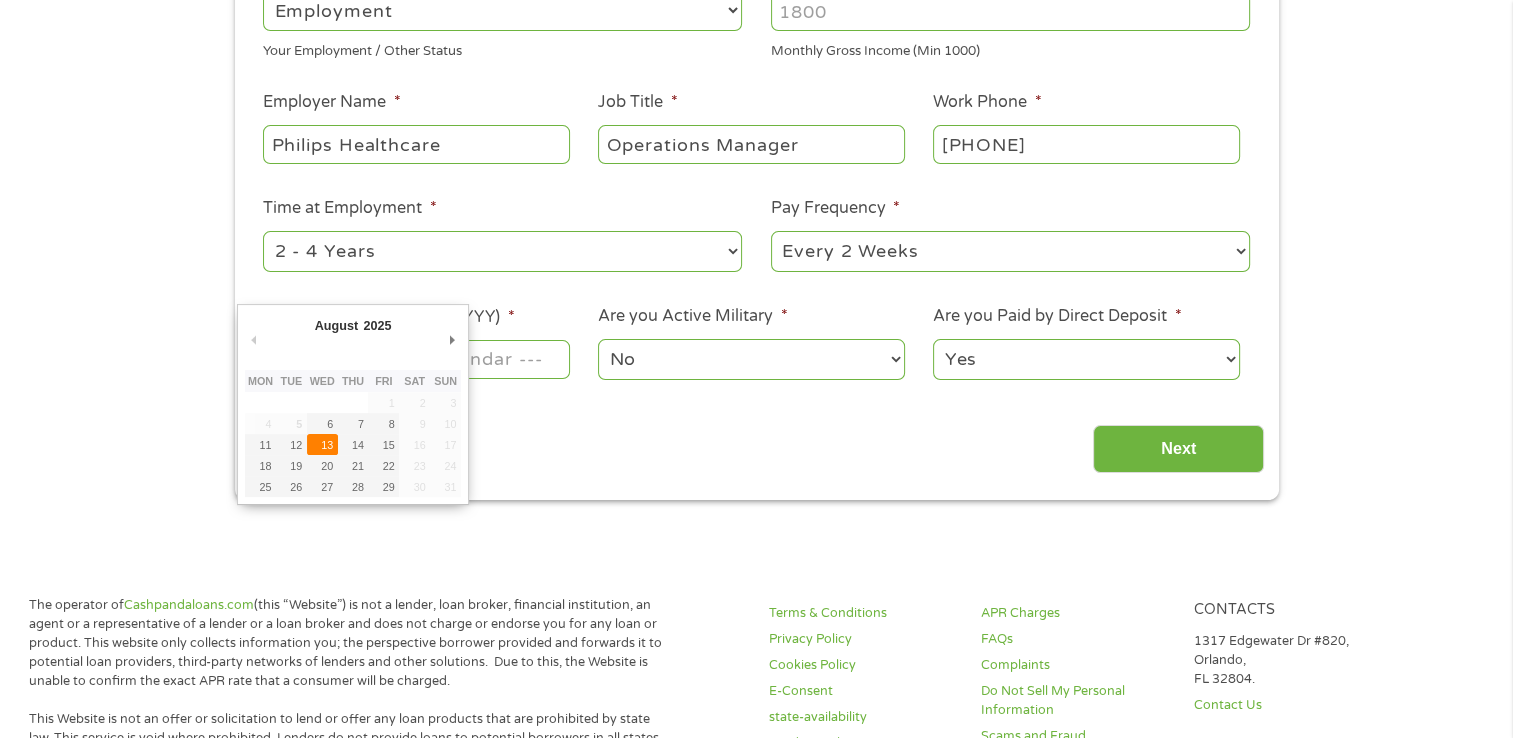 type on "[DATE]" 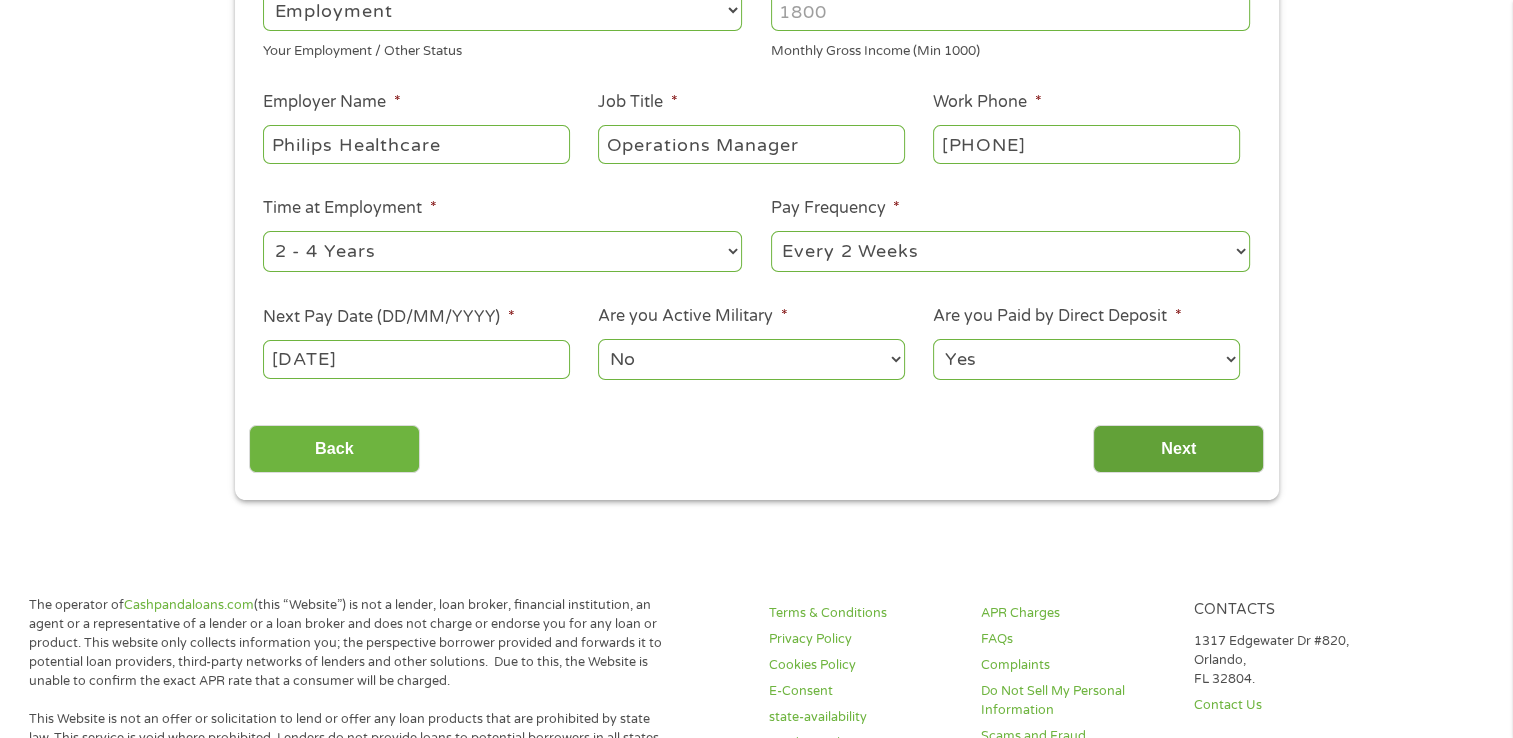 click on "Next" at bounding box center [1178, 449] 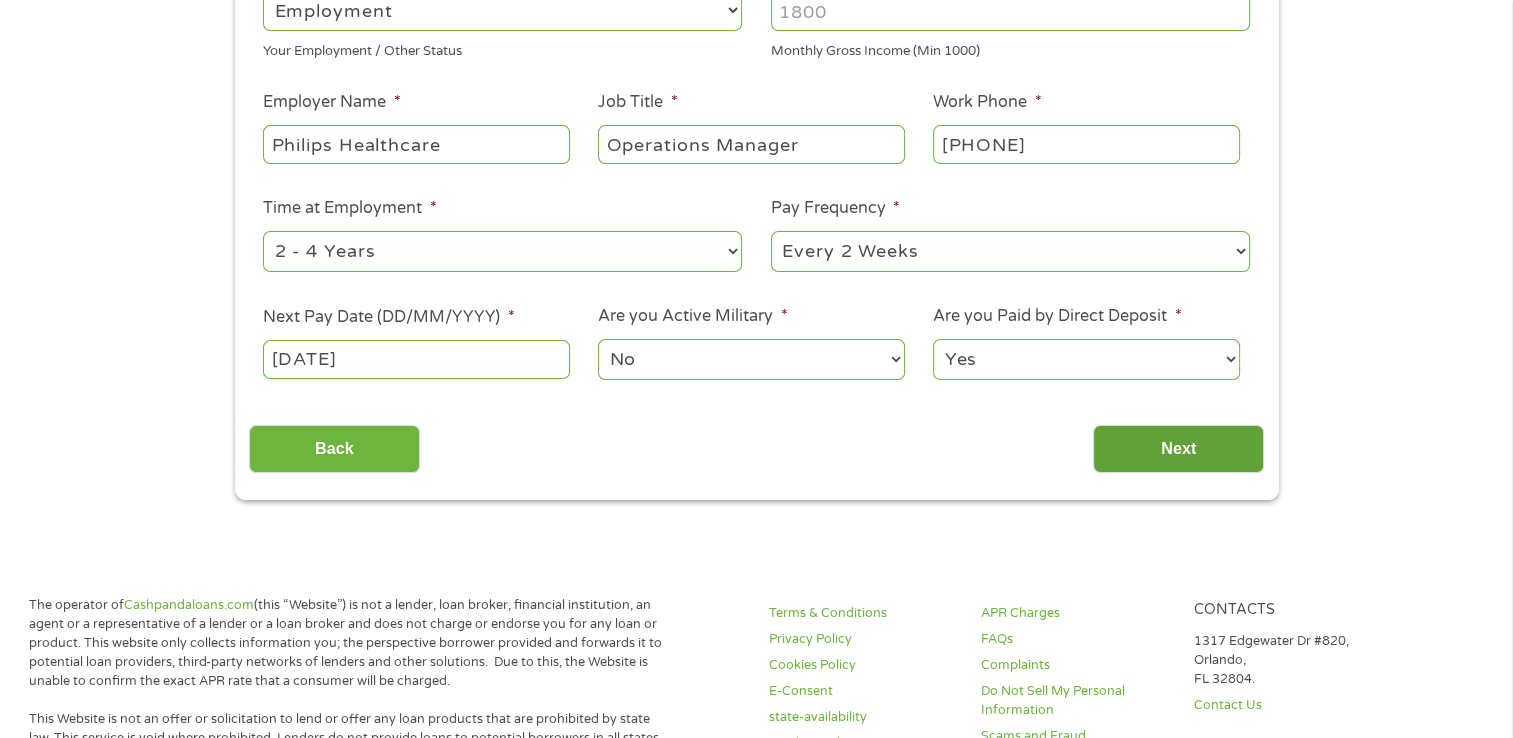 scroll, scrollTop: 8, scrollLeft: 8, axis: both 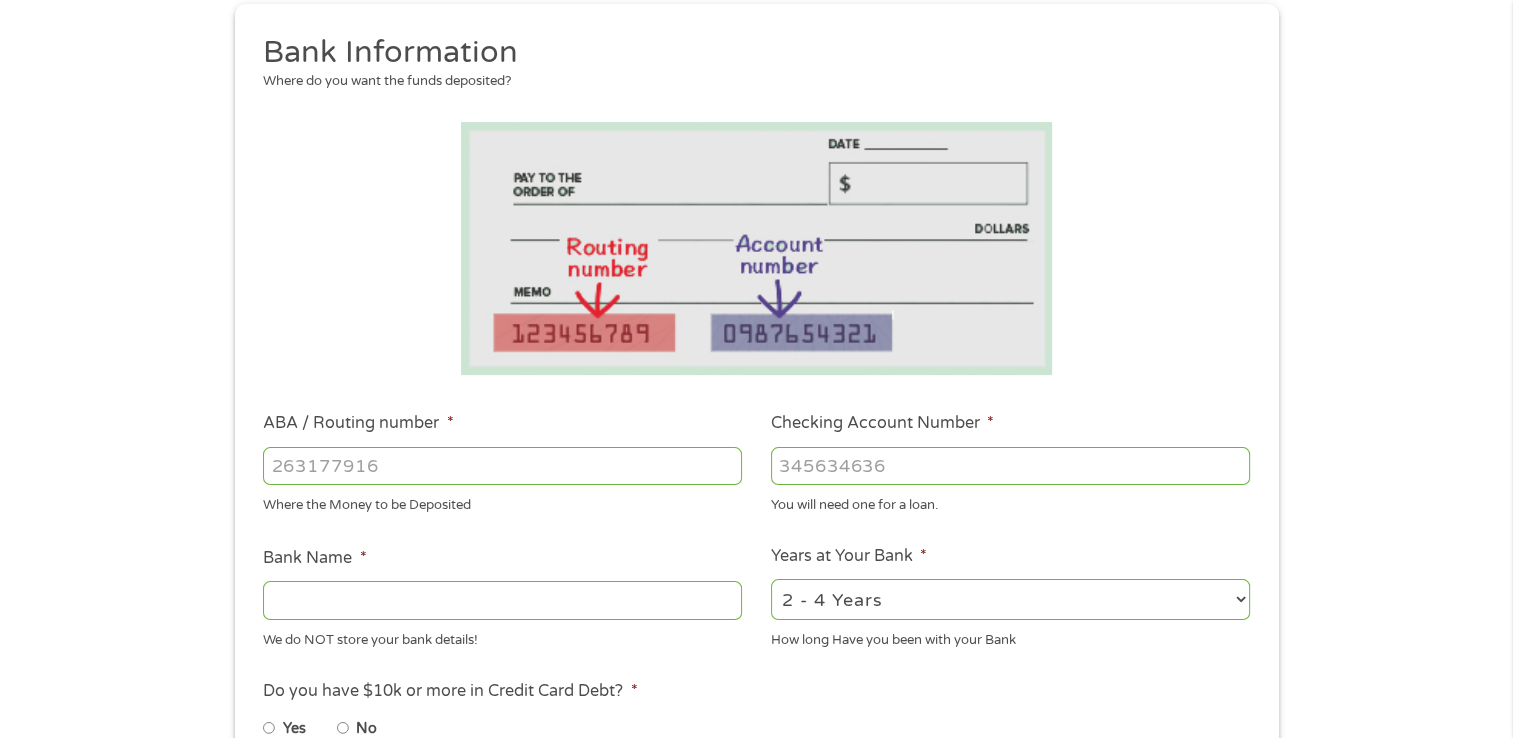 click on "ABA / Routing number *" at bounding box center [502, 466] 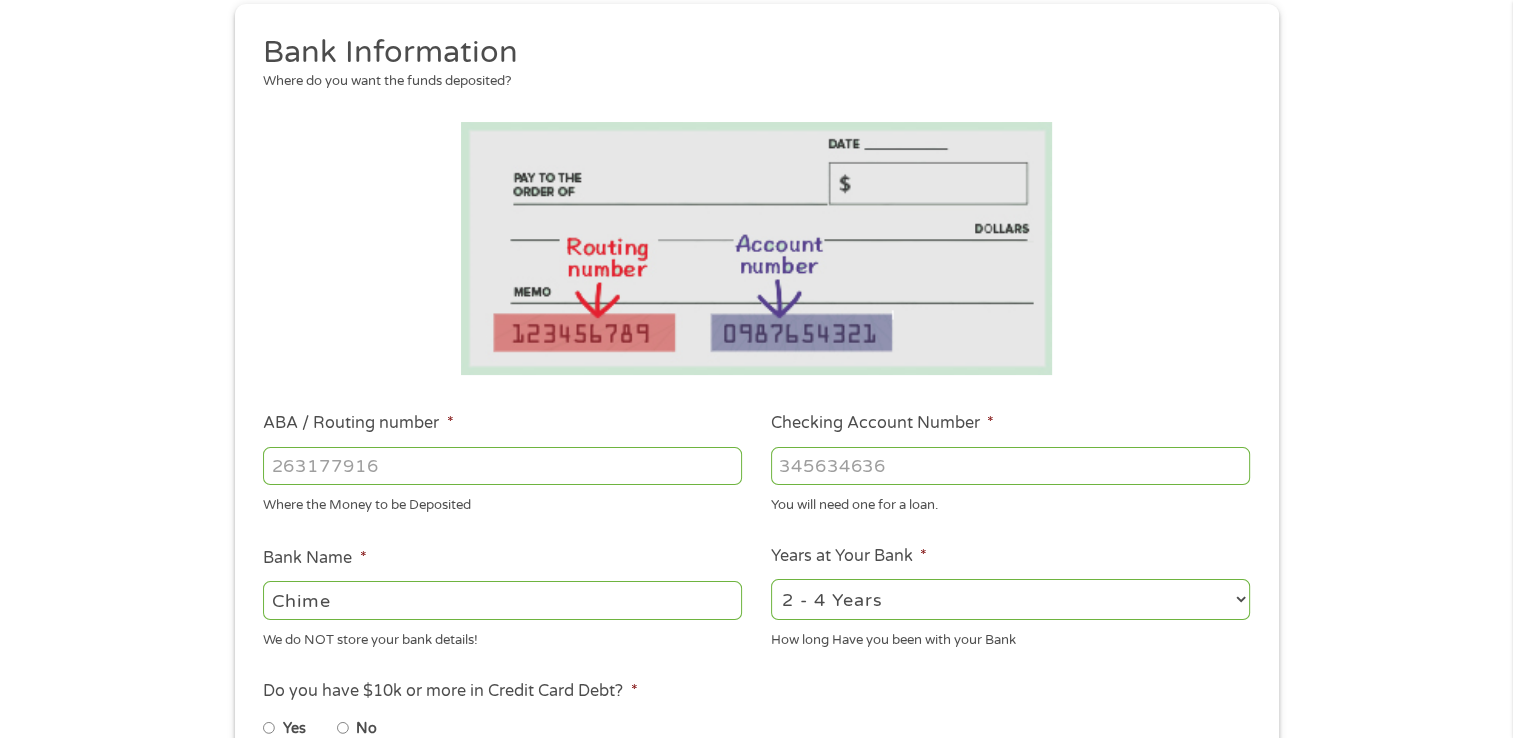 type on "Chime" 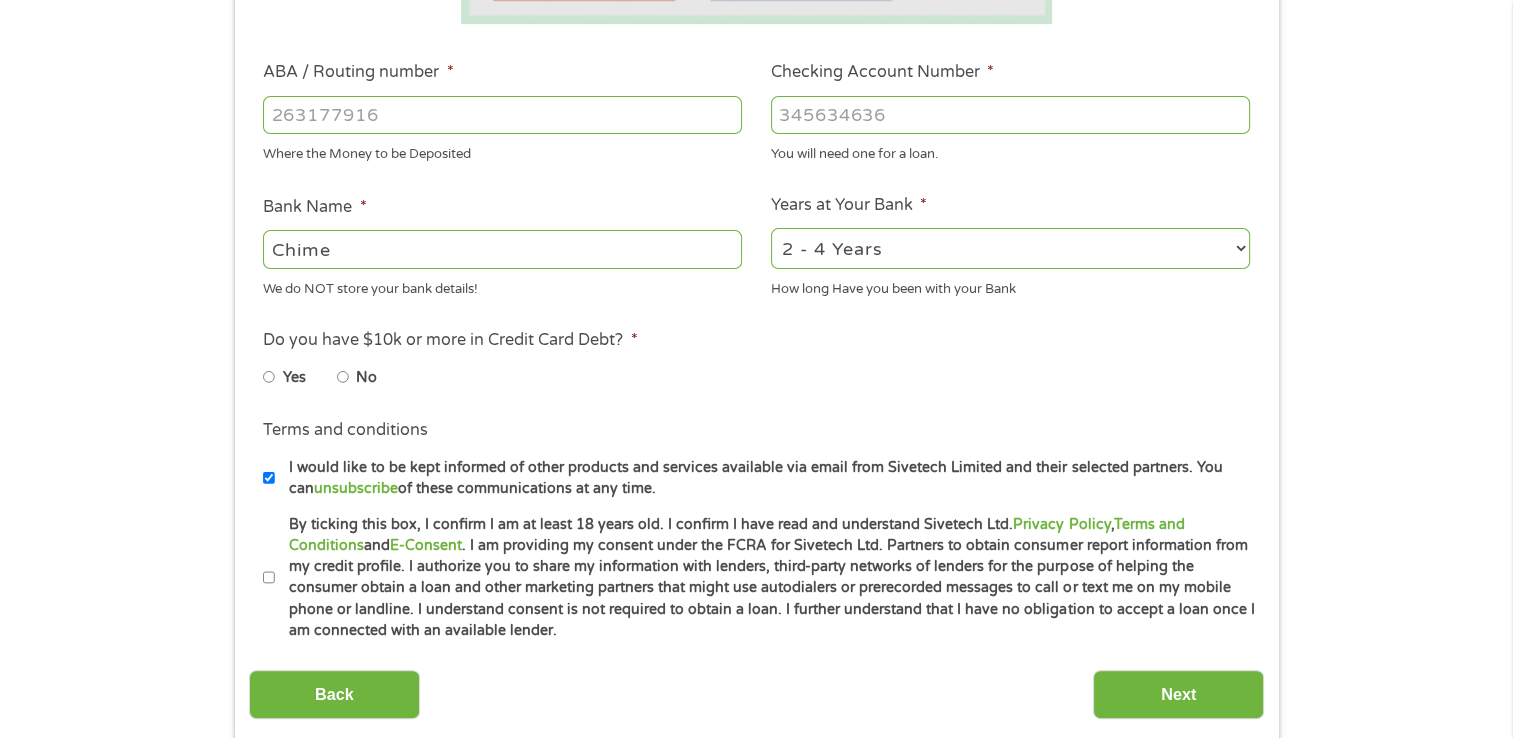 scroll, scrollTop: 583, scrollLeft: 0, axis: vertical 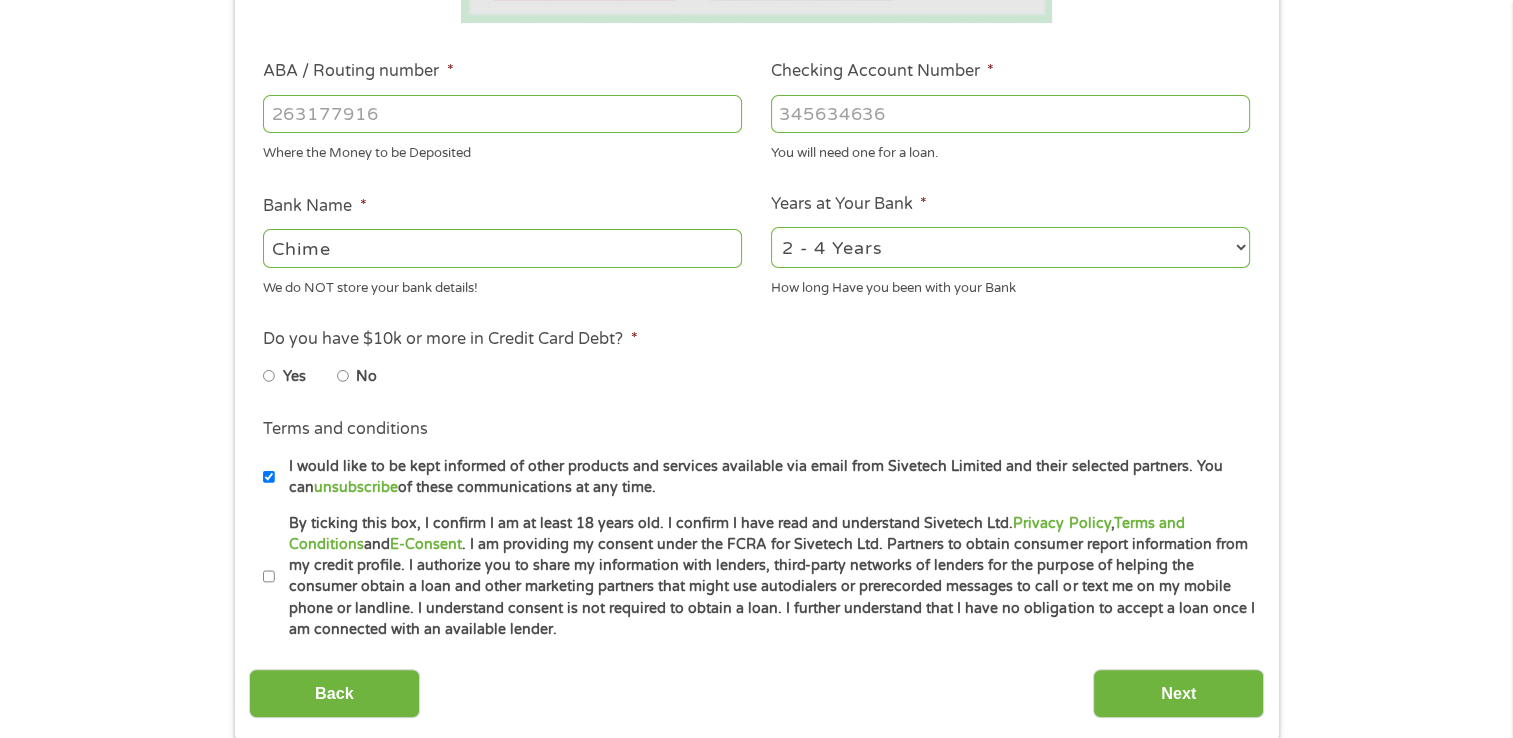 click on "[NUMBER]" at bounding box center (1010, 114) 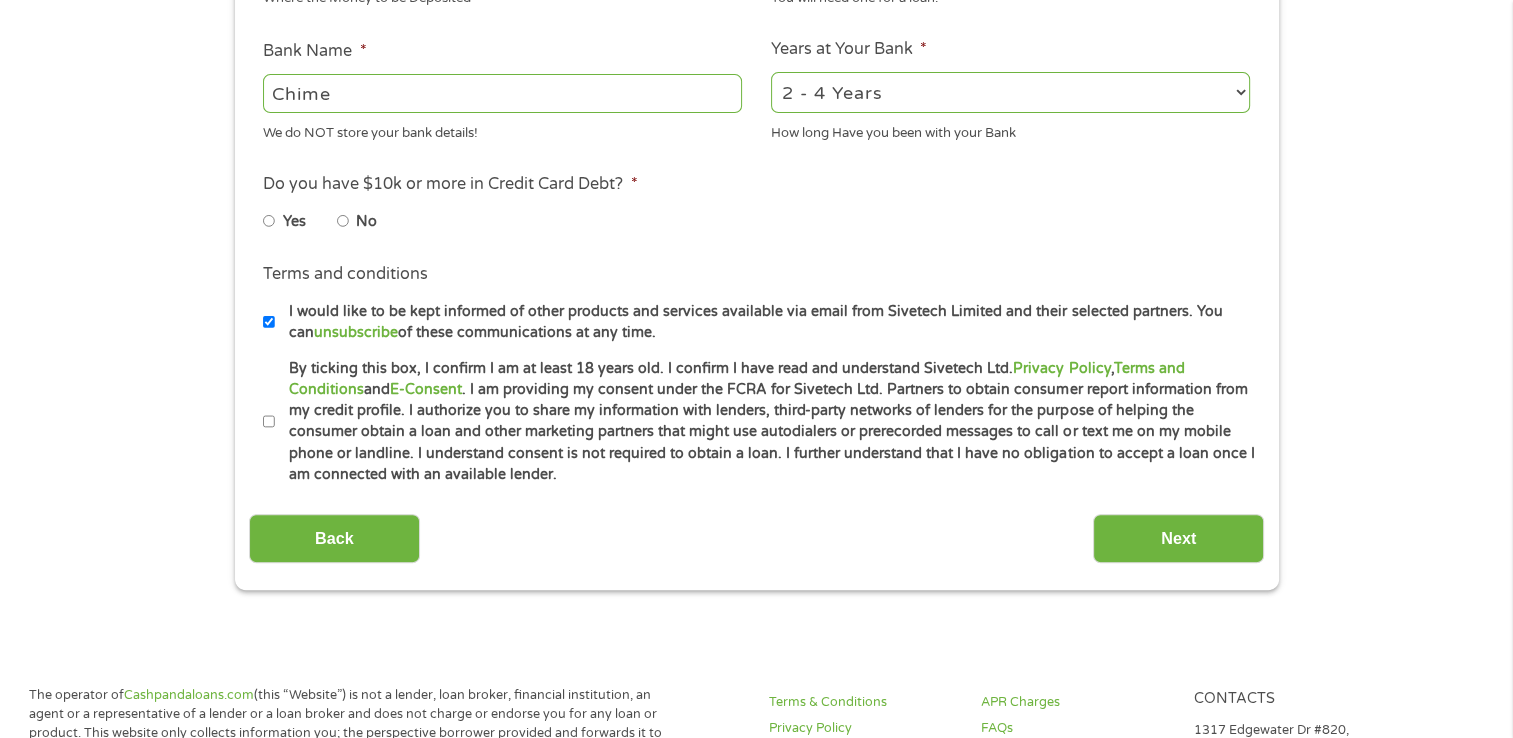 scroll, scrollTop: 756, scrollLeft: 0, axis: vertical 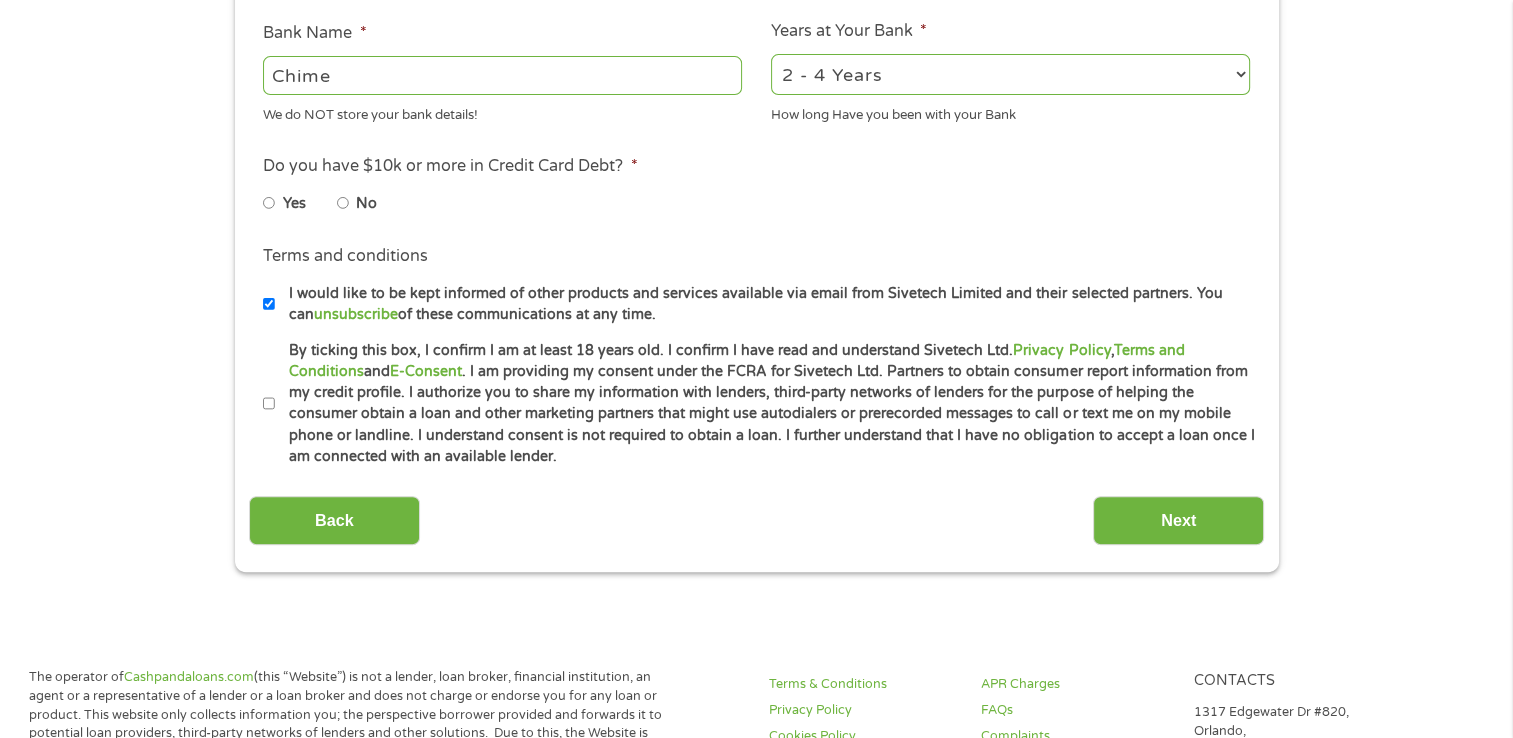 type on "389146242422" 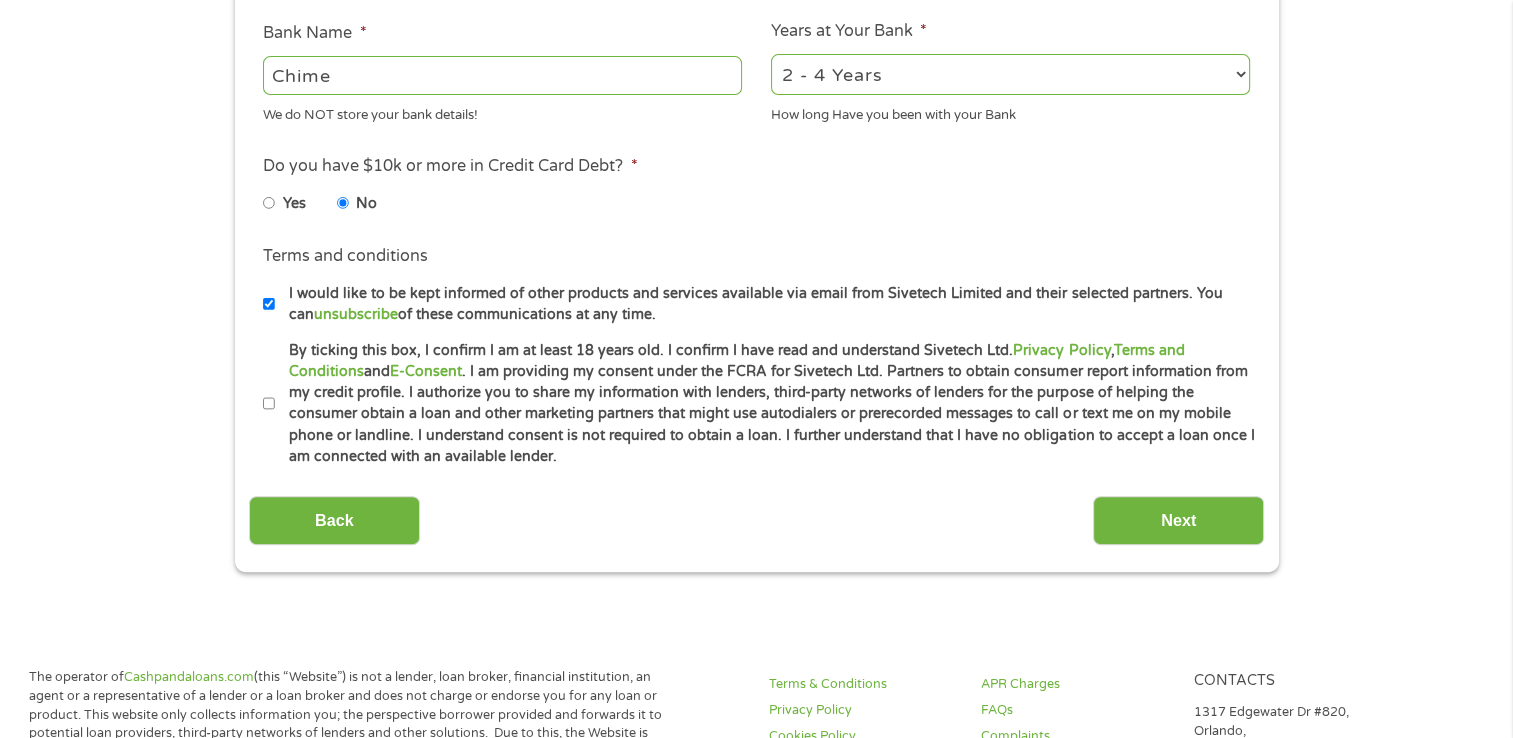 click on "Terms and conditions *
By ticking this box, I confirm I am at least 18 years old. I confirm I have read and understand Sivetech Ltd.  Privacy Policy ,  Terms and Conditions  and  E-Consent . I am providing my consent under the FCRA for Sivetech Ltd. Partners to obtain consumer report information from my credit profile. I authorize you to share my information with lenders, third-party networks of lenders for the purpose of helping the consumer obtain a loan and other marketing partners that might use autodialers or prerecorded messages to call or text me on my mobile phone or landline. I understand consent is not required to obtain a loan. I further understand that I have no obligation to accept a loan once I am connected with an available lender." at bounding box center (756, 404) 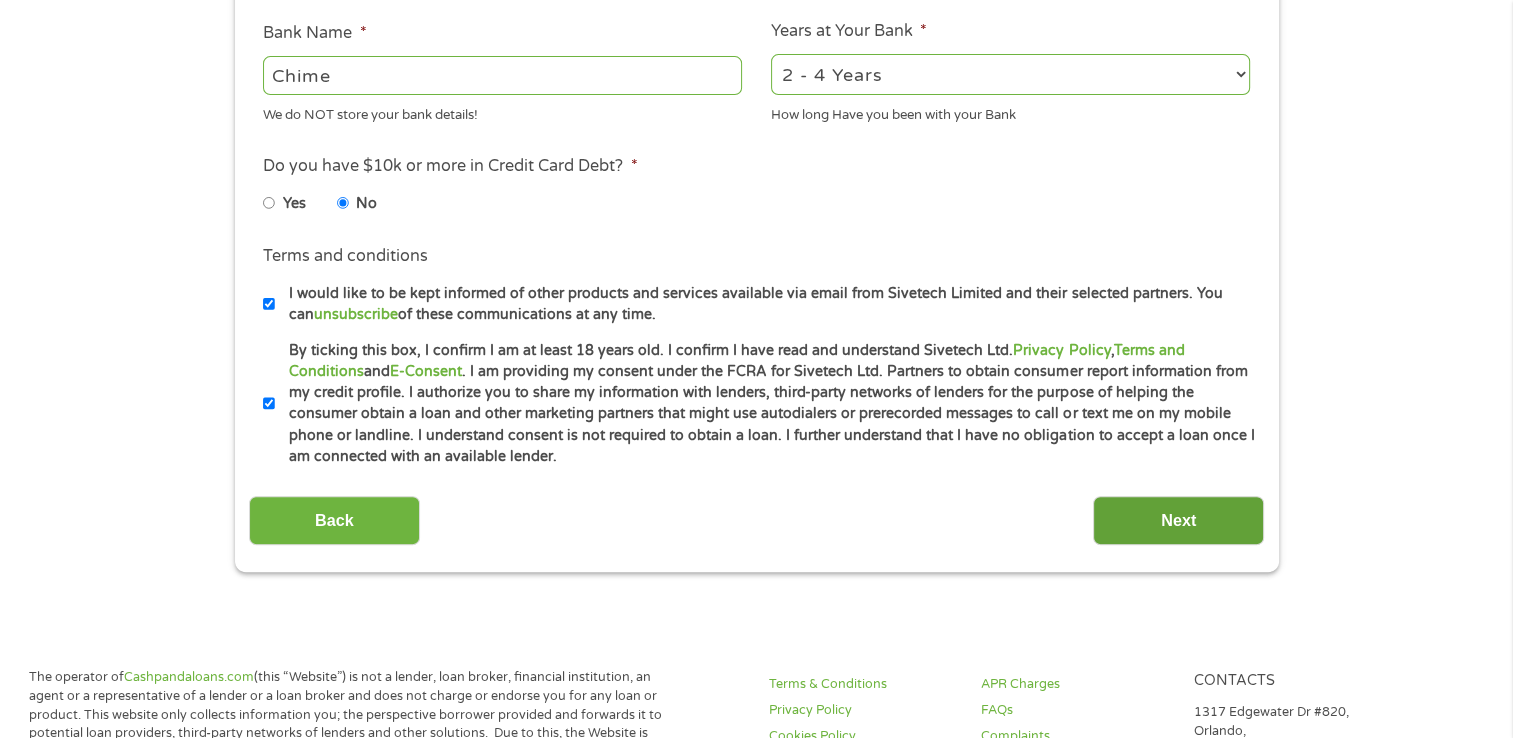 click on "Next" at bounding box center (1178, 520) 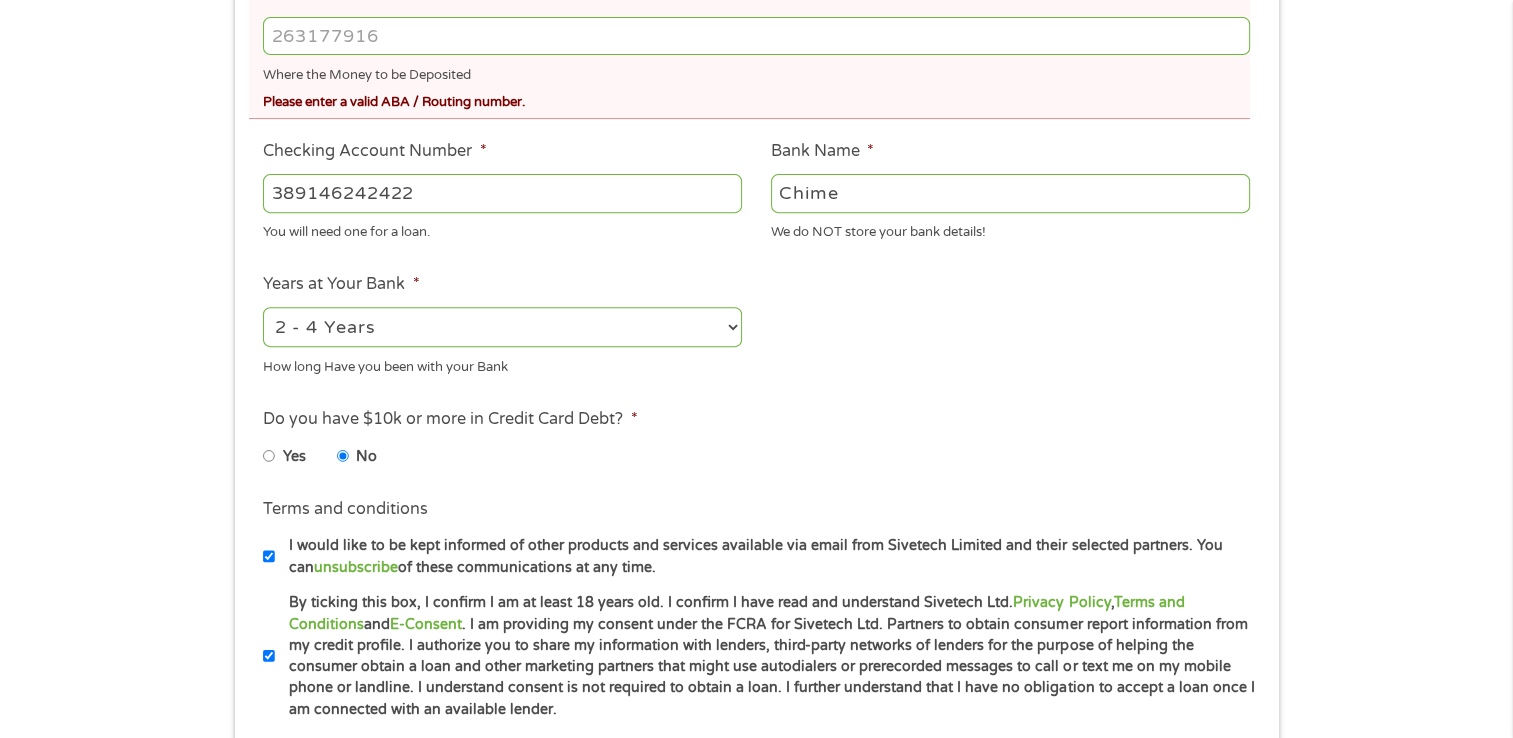 scroll, scrollTop: 856, scrollLeft: 0, axis: vertical 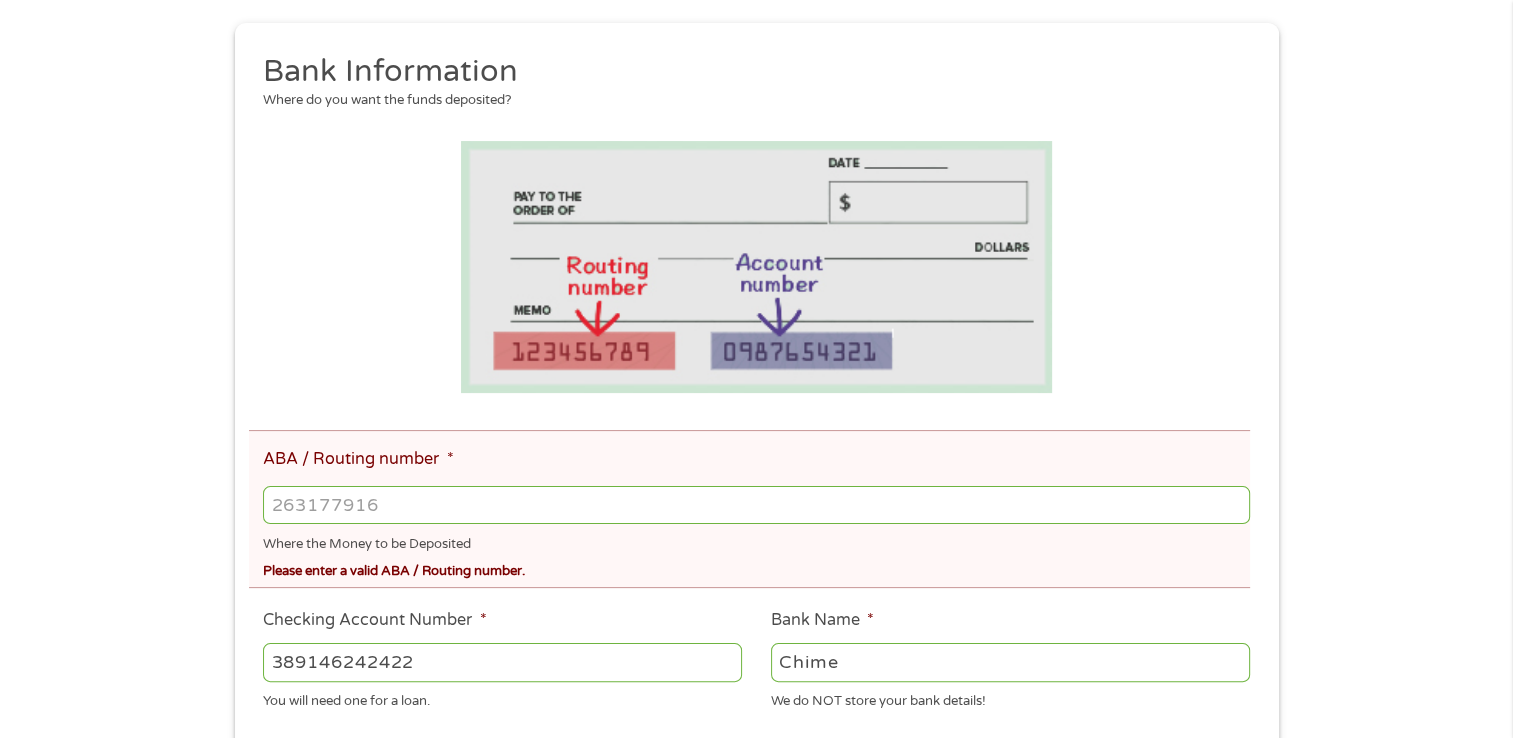 click on "[DATE]" at bounding box center (756, 505) 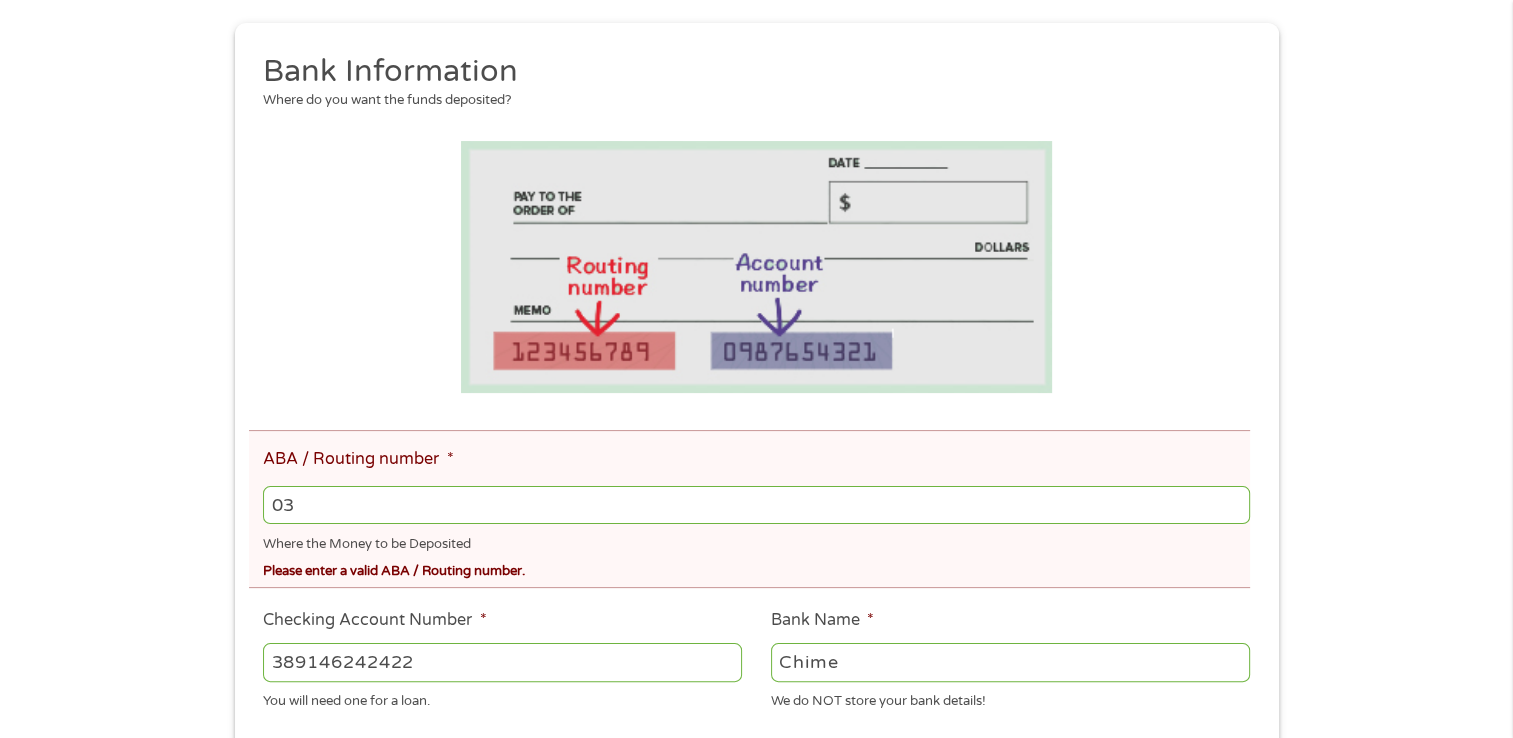 type on "0" 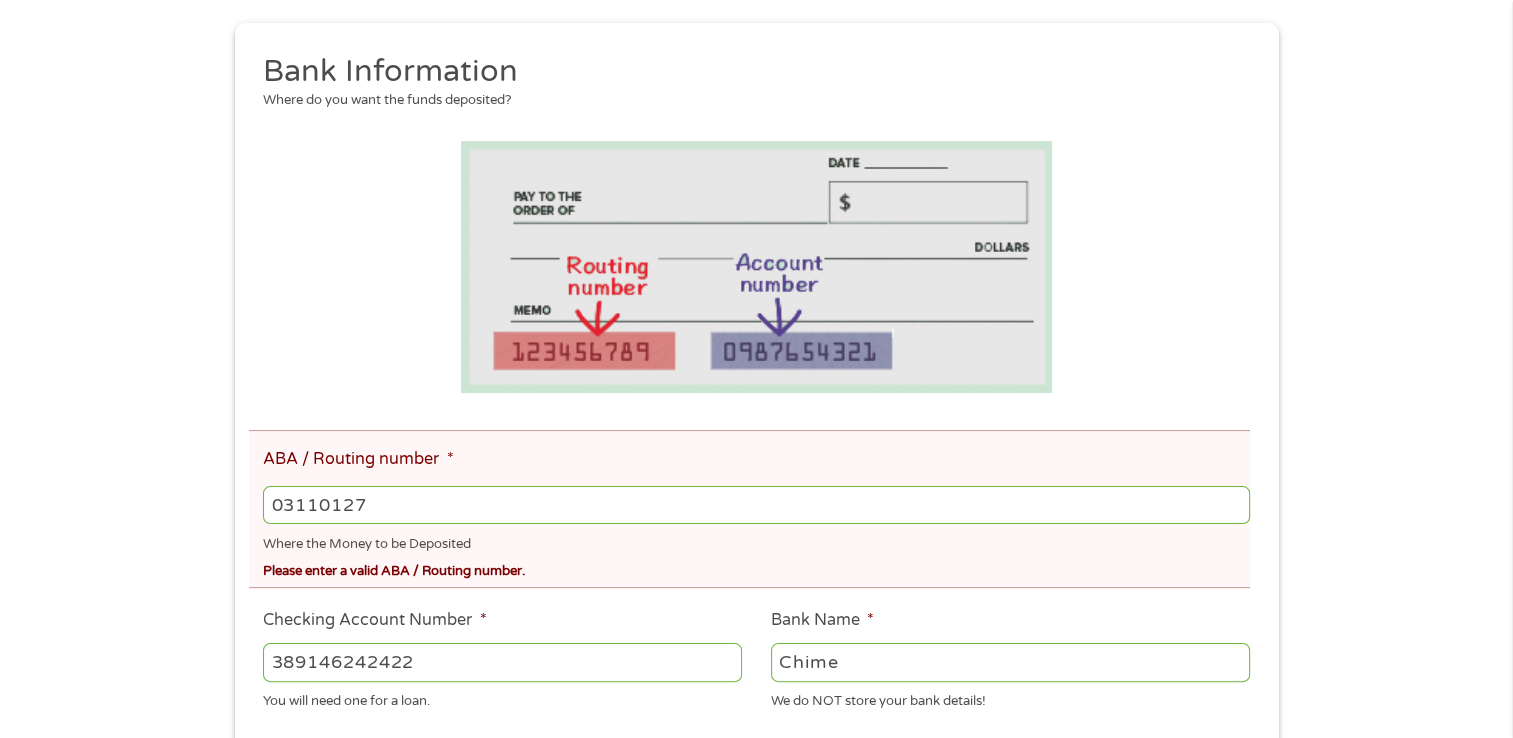 type on "031101279" 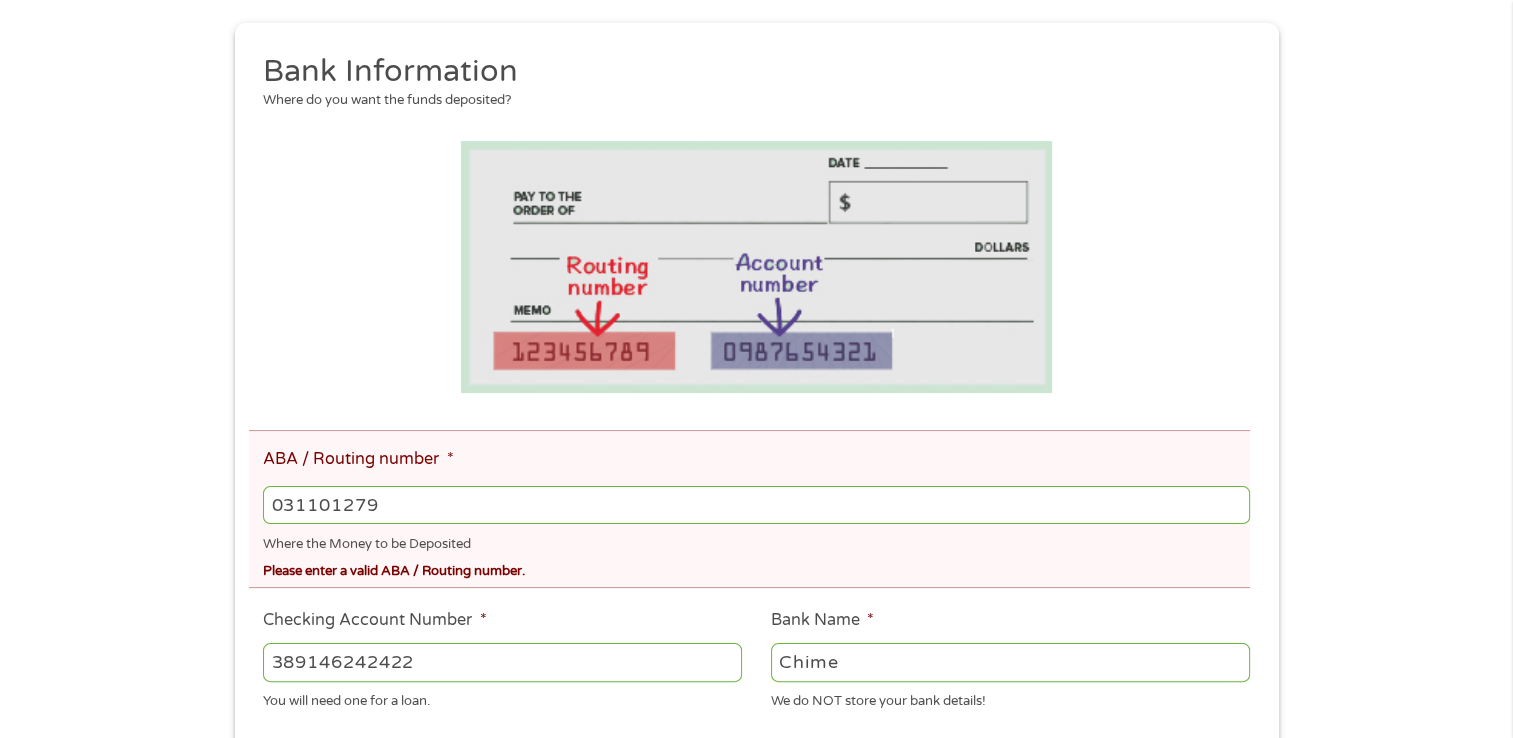 type on "THE BANCORP BANK" 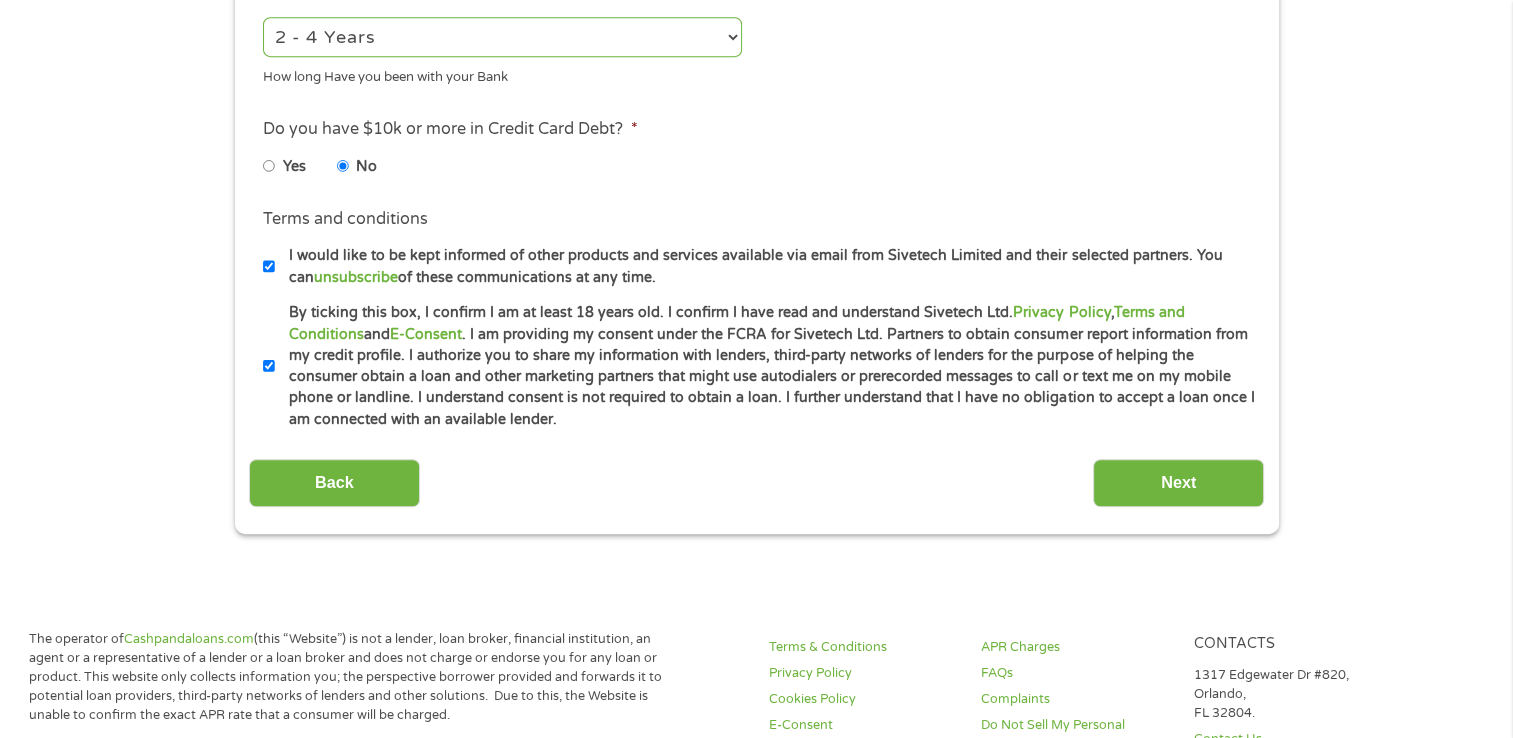 scroll, scrollTop: 1098, scrollLeft: 0, axis: vertical 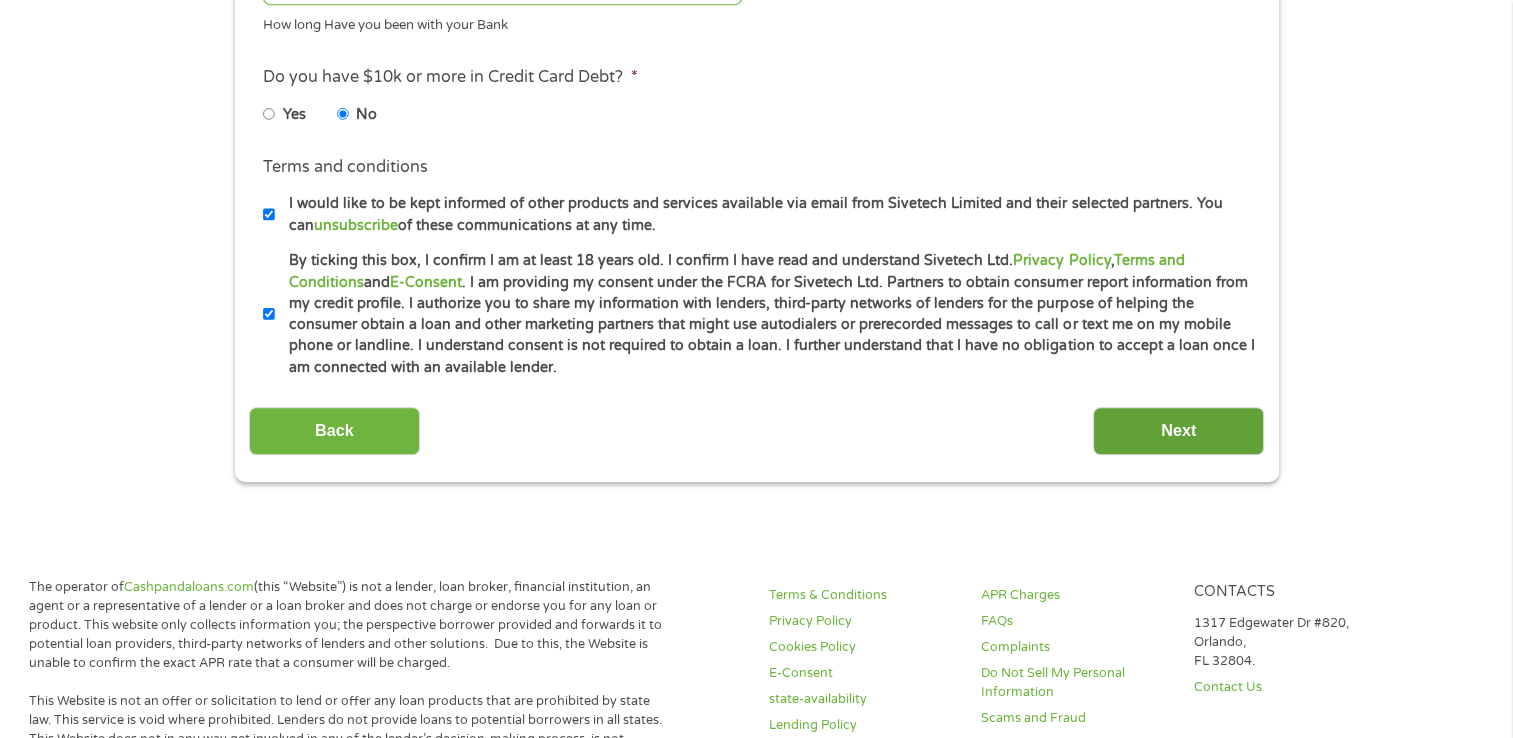 type on "031101279" 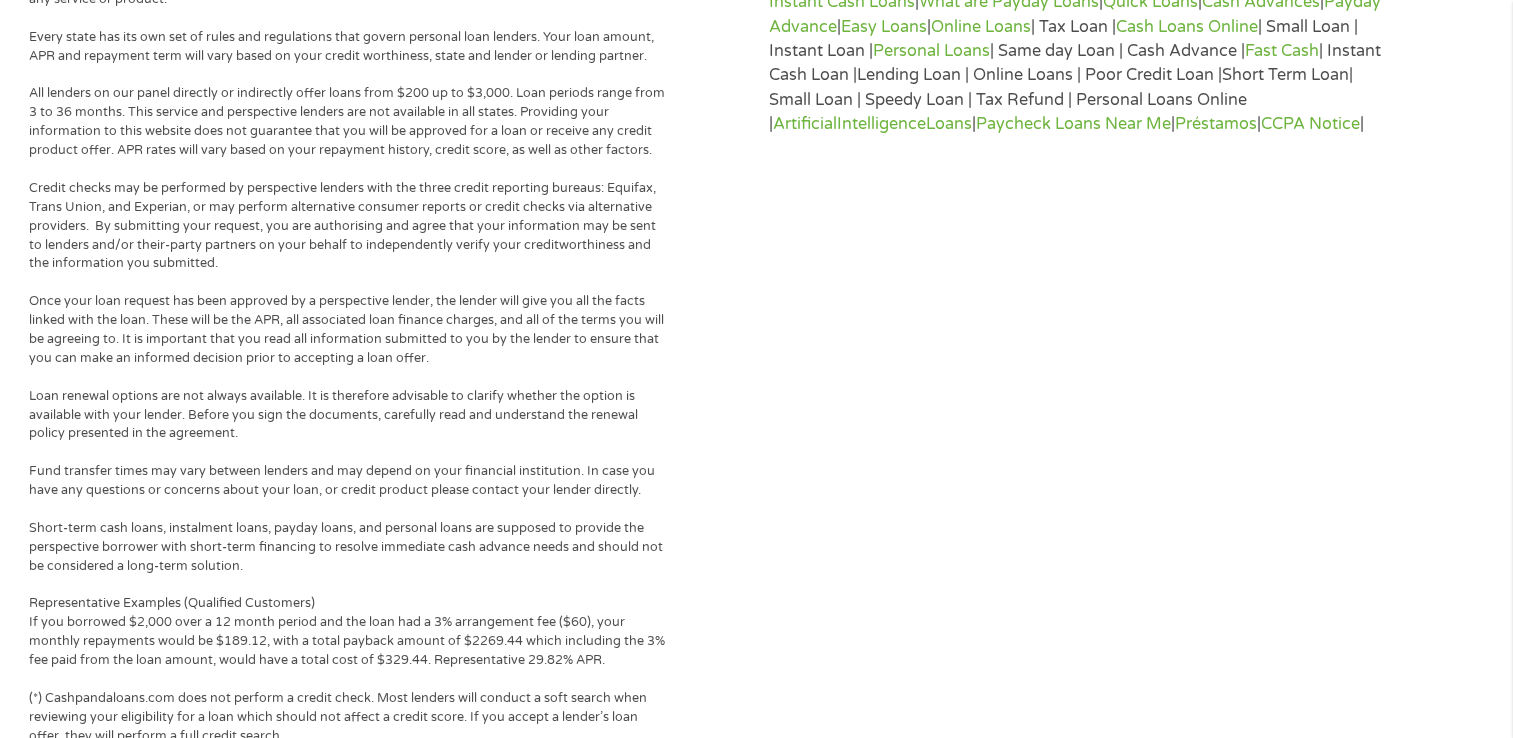 scroll, scrollTop: 736, scrollLeft: 0, axis: vertical 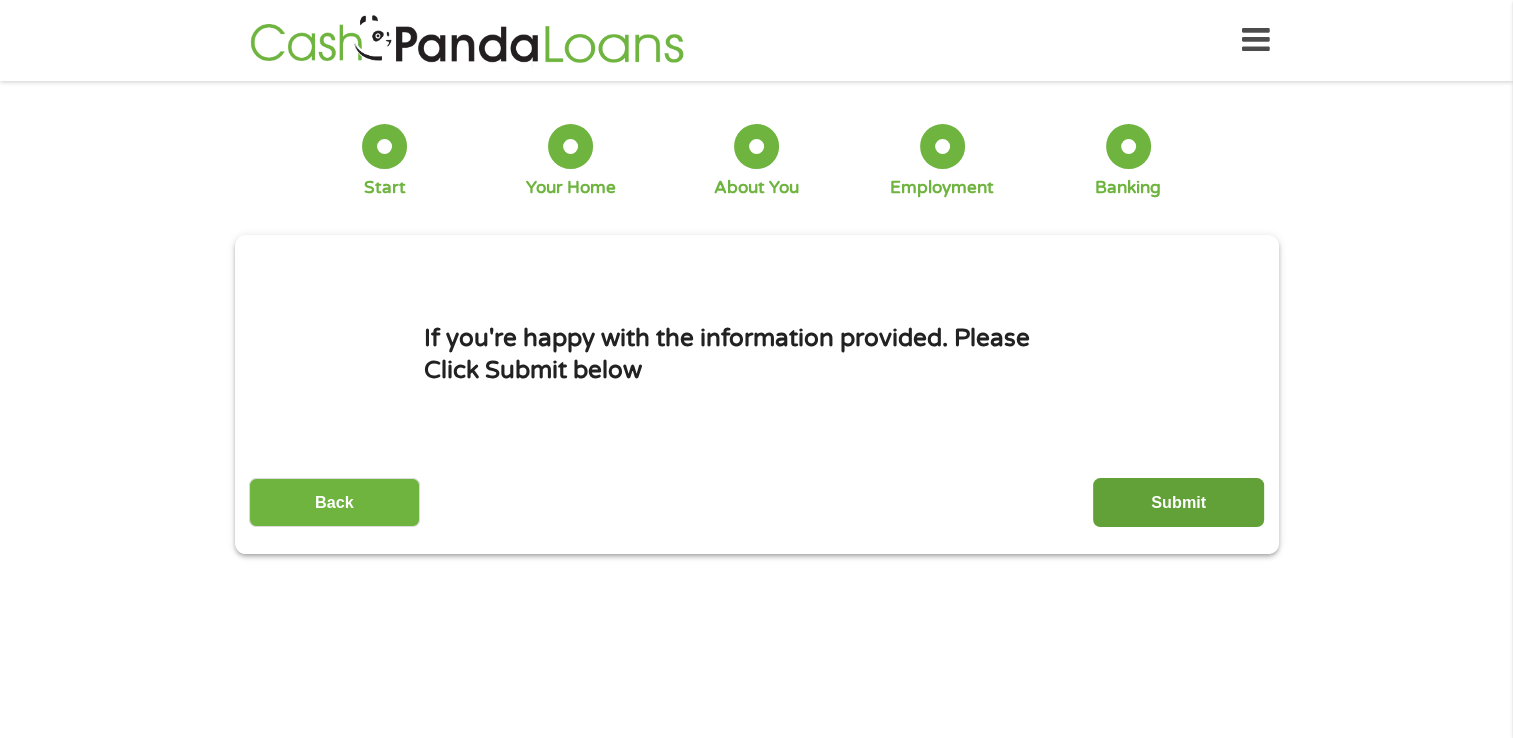 click on "Submit" at bounding box center [1178, 502] 